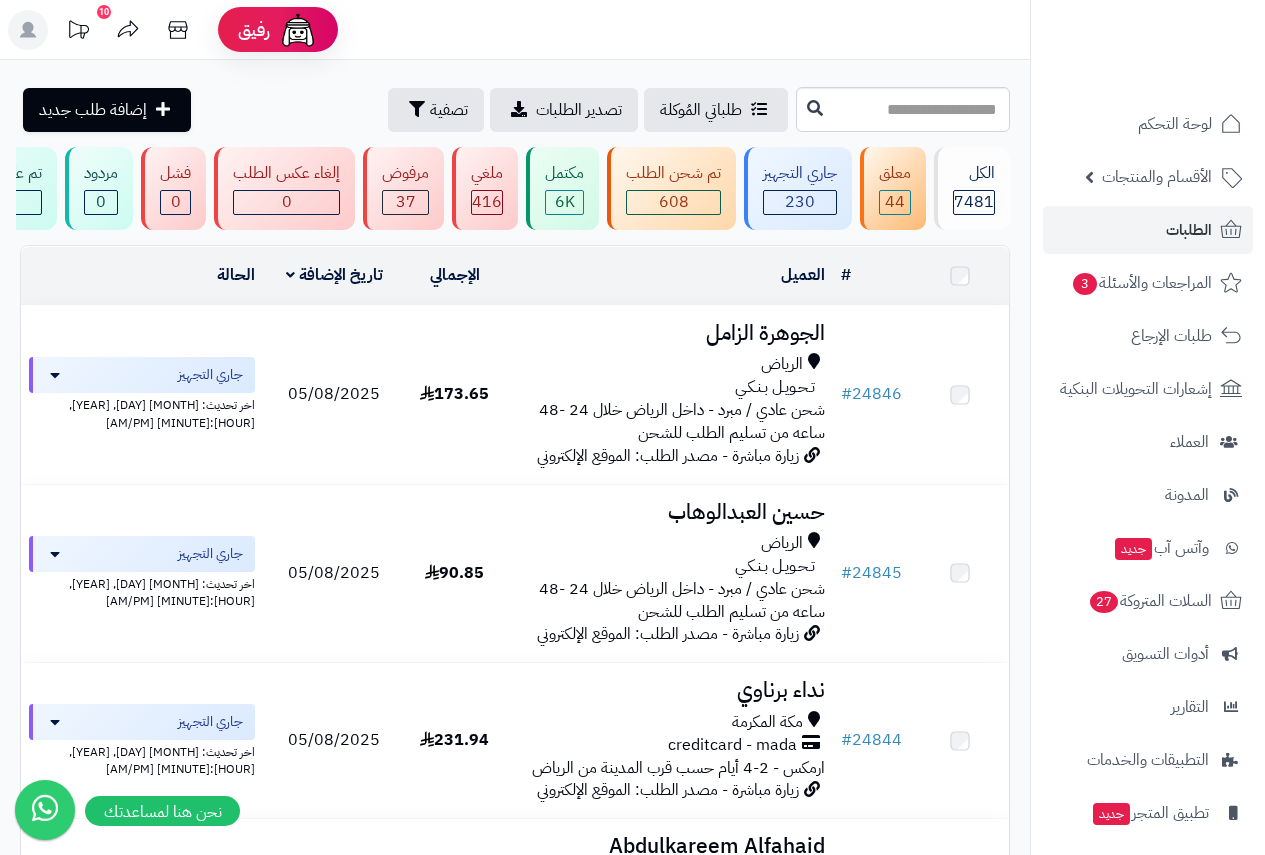 scroll, scrollTop: 0, scrollLeft: 0, axis: both 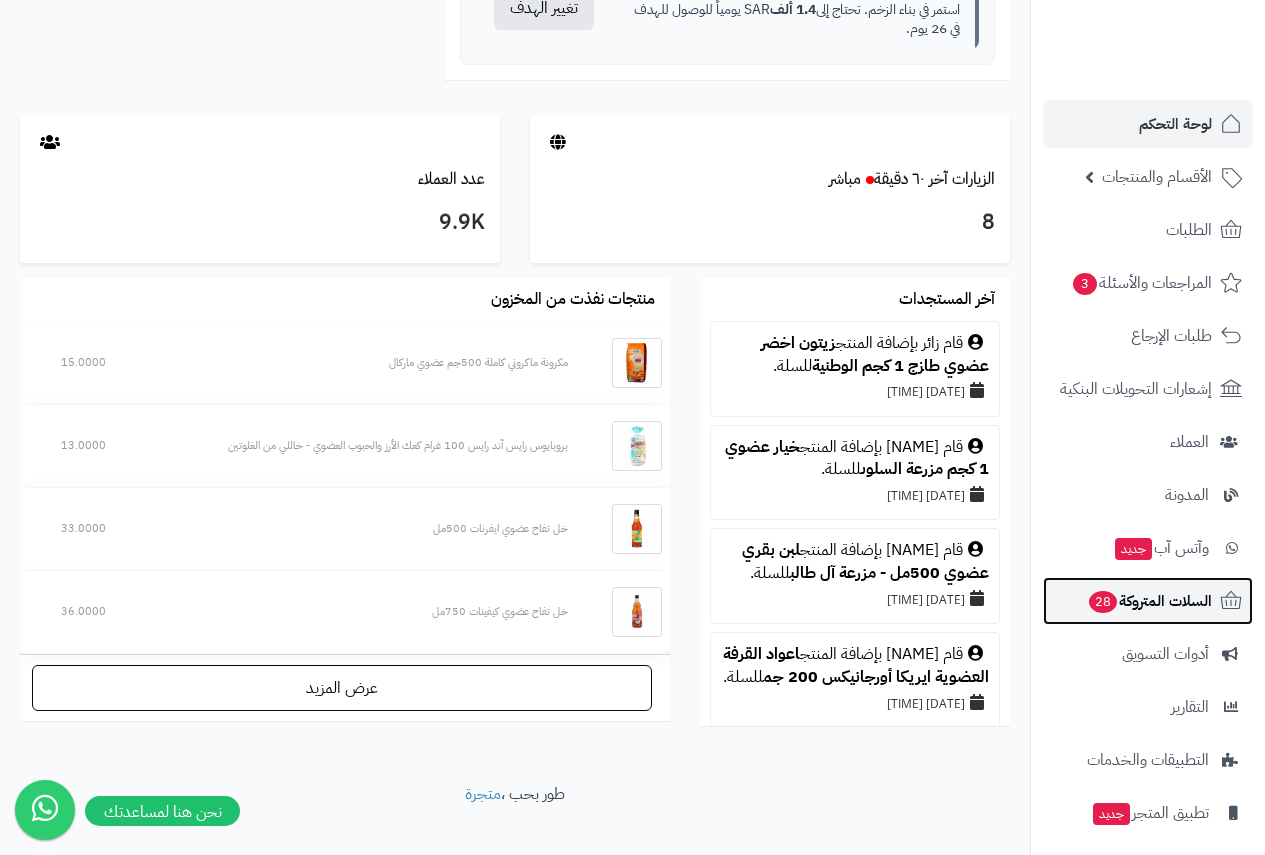click on "السلات المتروكة  28" at bounding box center [1149, 601] 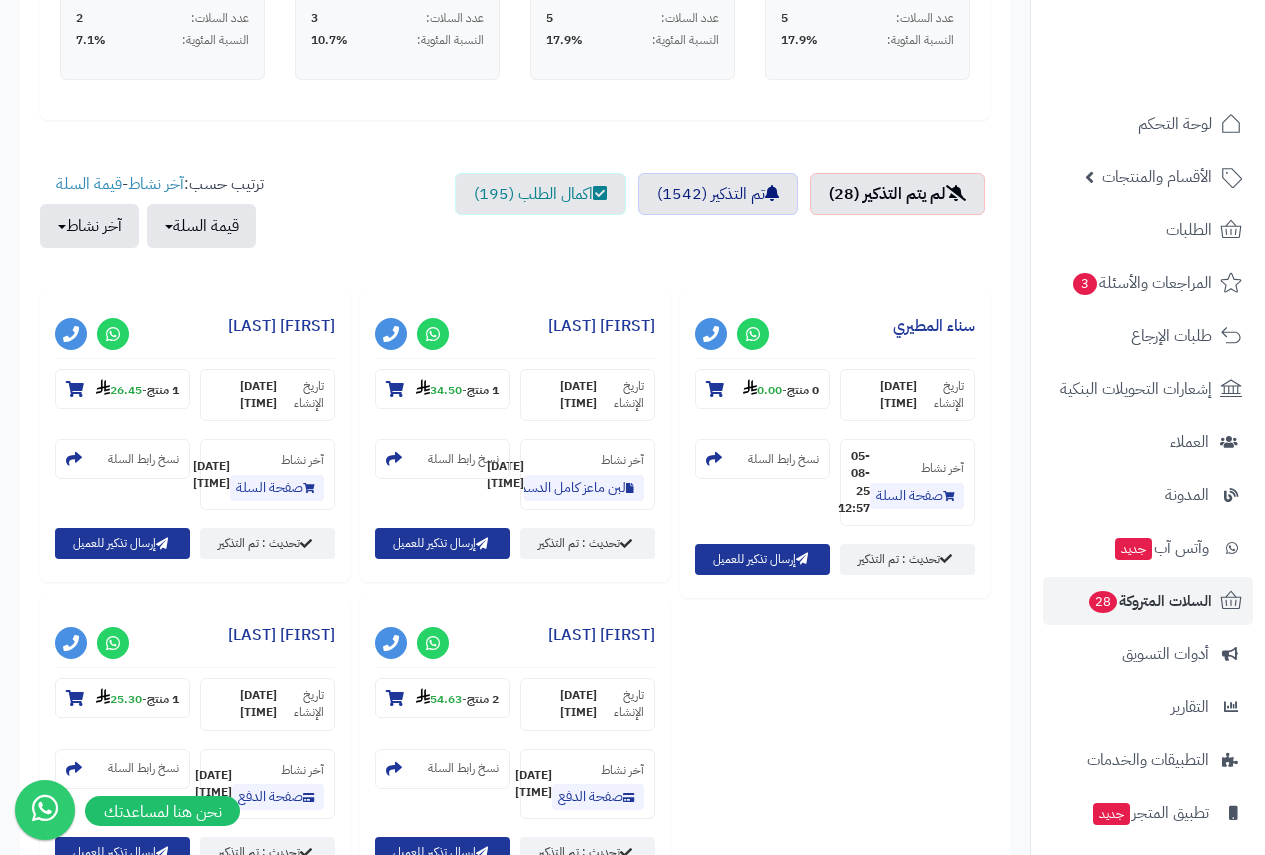 scroll, scrollTop: 600, scrollLeft: 0, axis: vertical 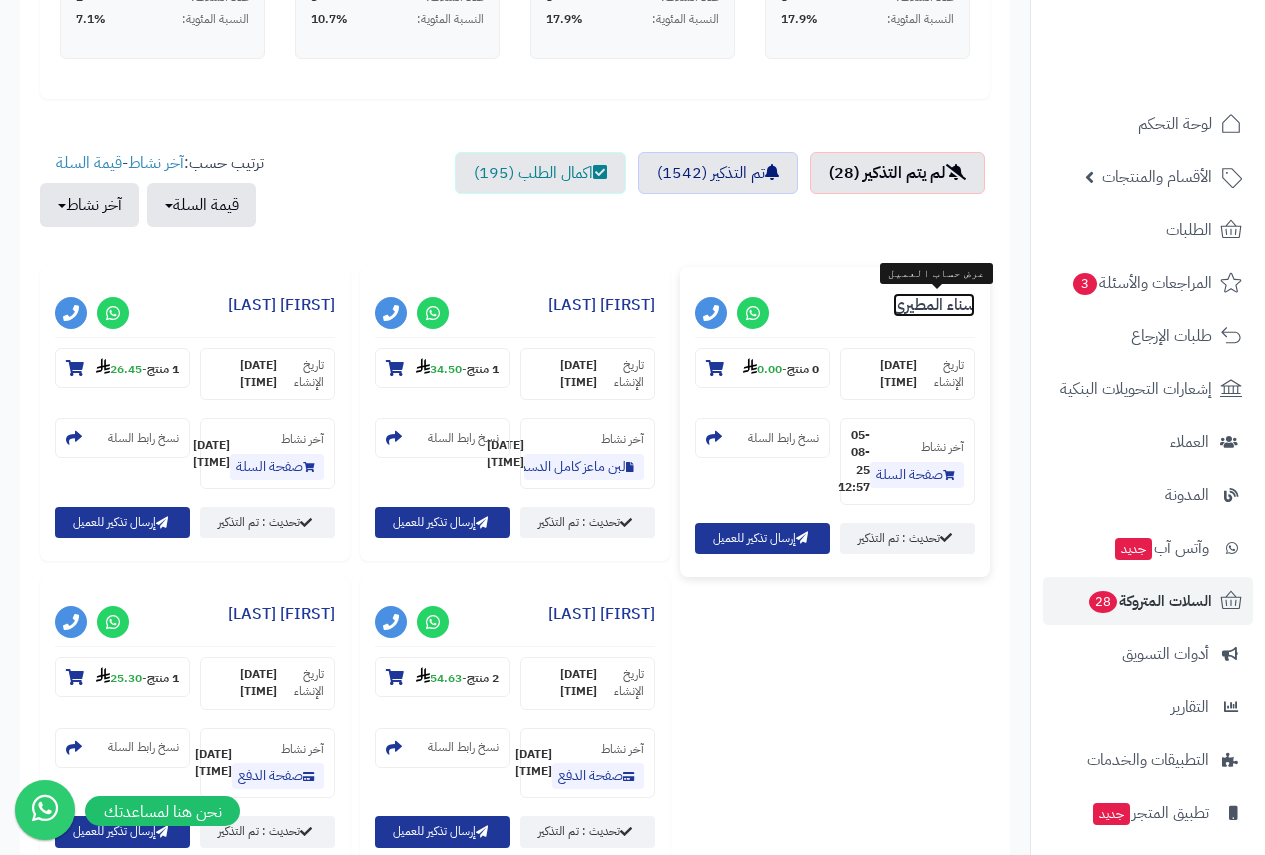 click on "سناء المطيري" at bounding box center [934, 305] 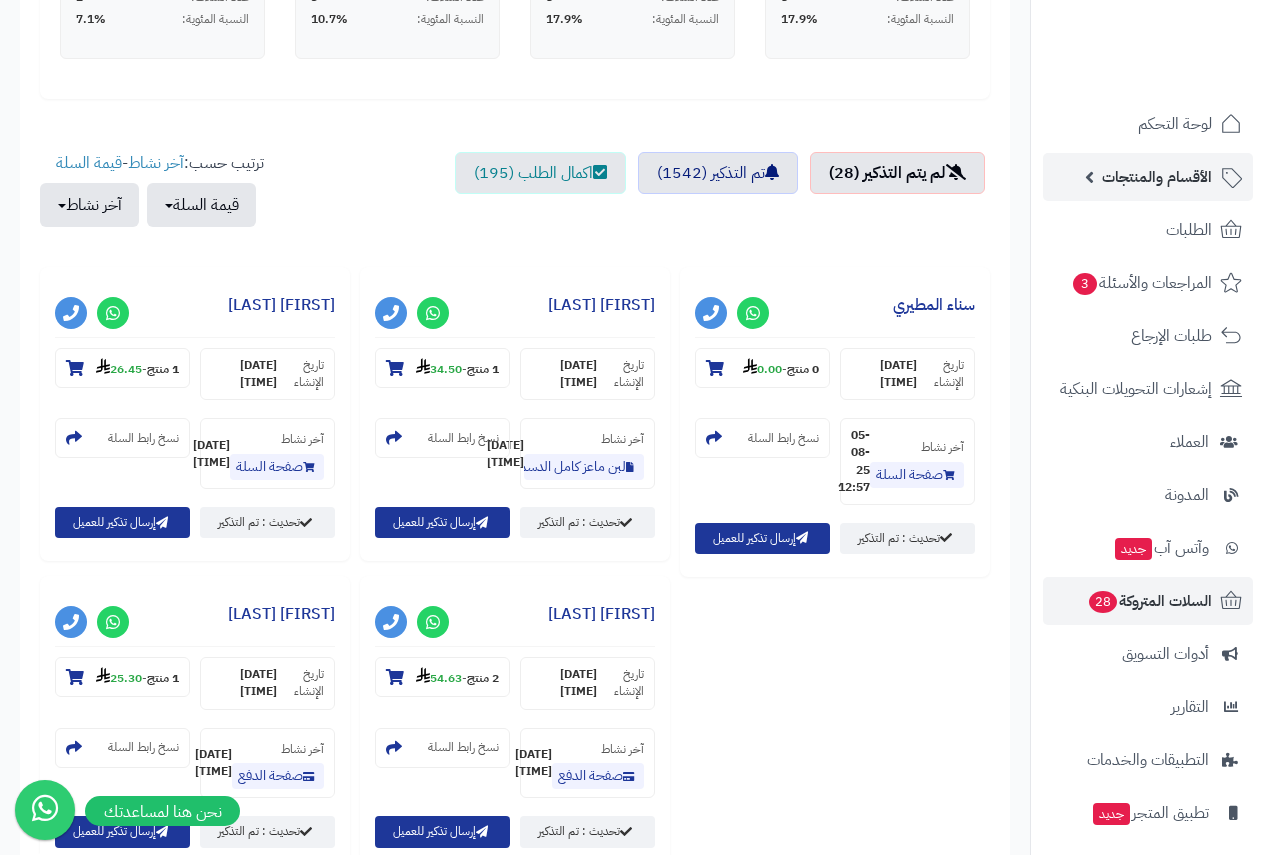 click on "الأقسام والمنتجات" at bounding box center (1157, 177) 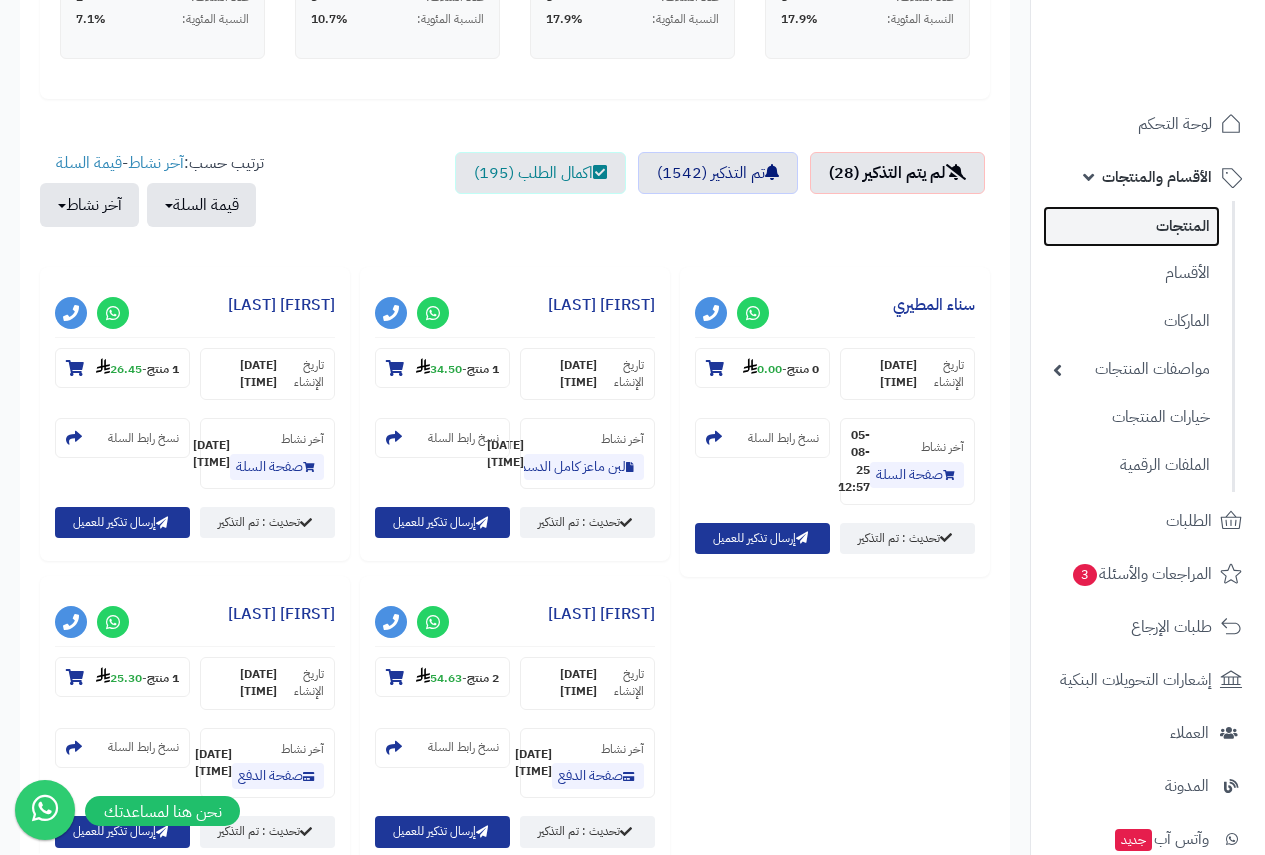 click on "المنتجات" at bounding box center (1131, 226) 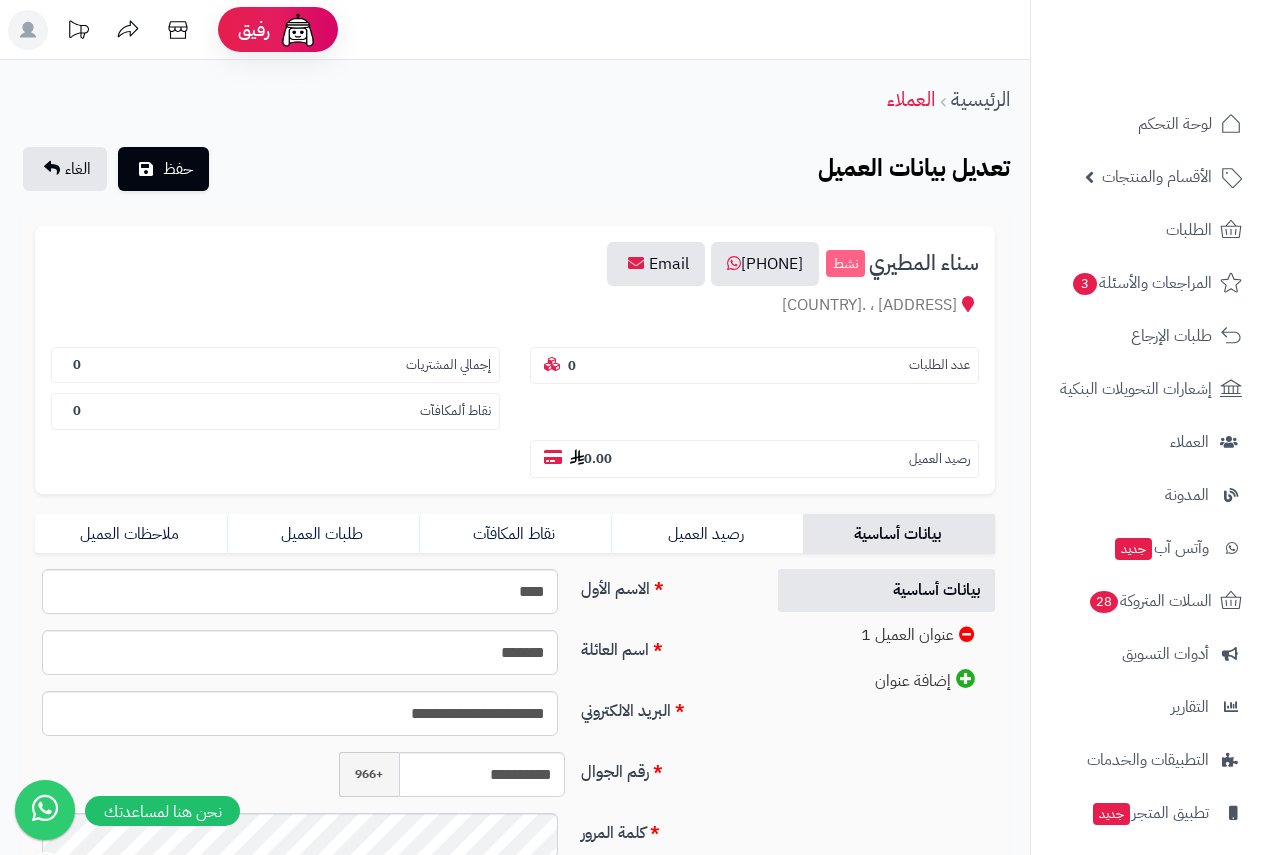 scroll, scrollTop: 0, scrollLeft: 0, axis: both 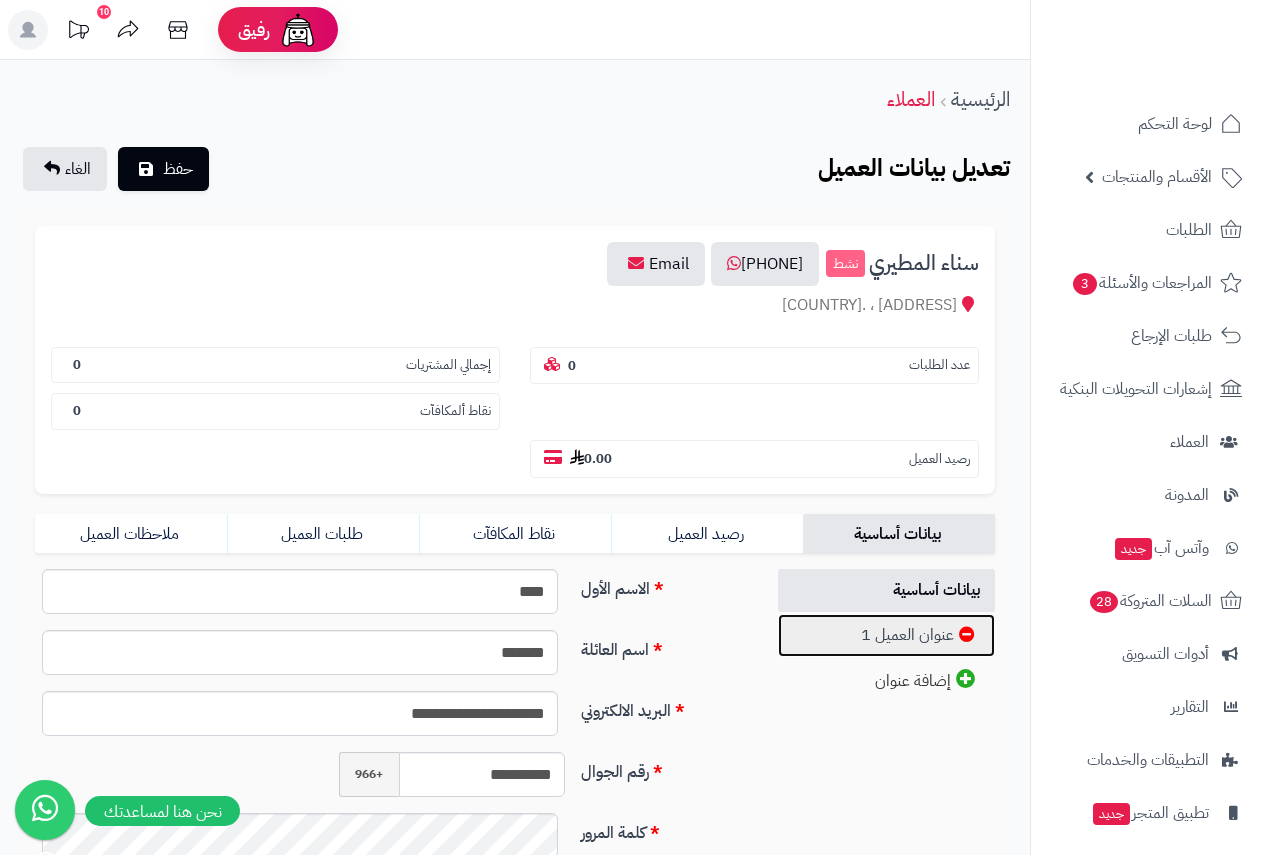 click on "عنوان العميل 1" at bounding box center [887, 635] 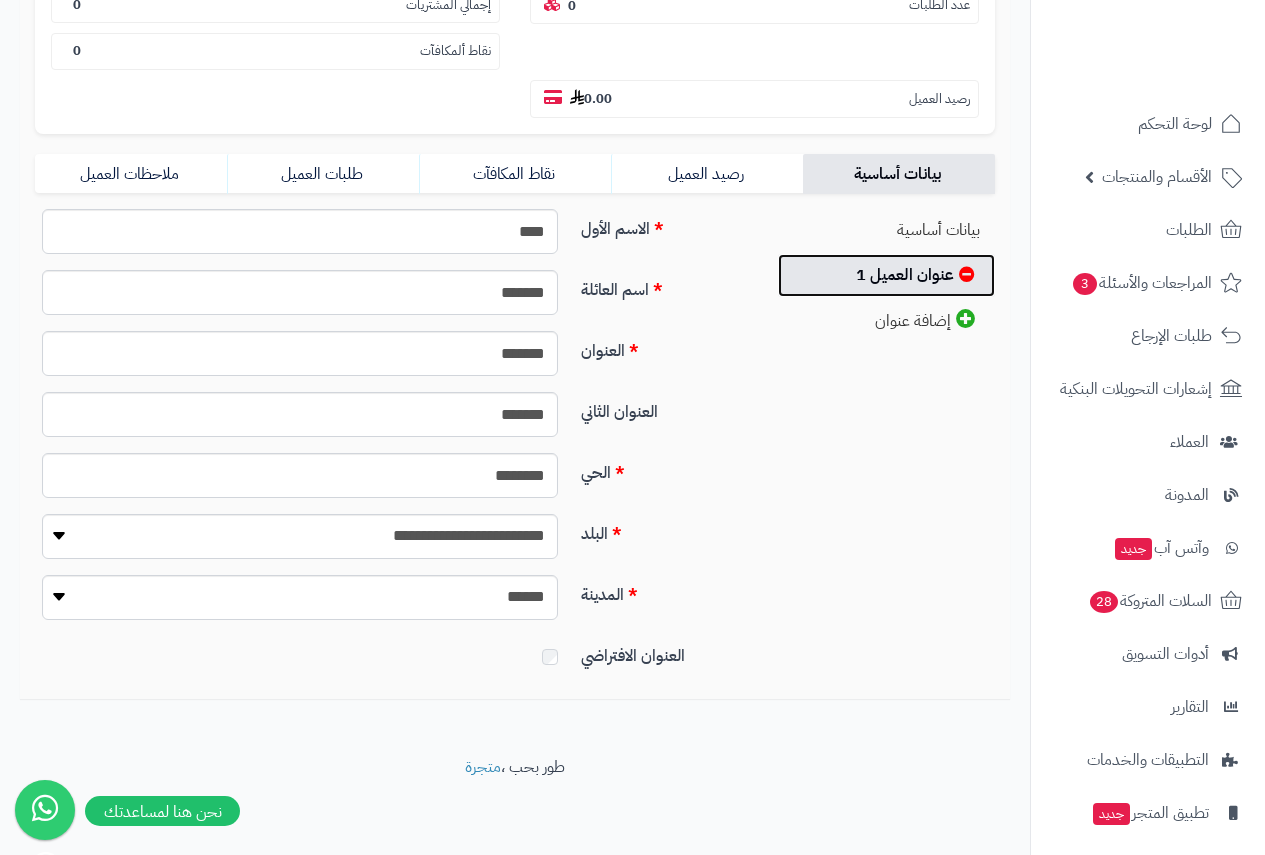 scroll, scrollTop: 61, scrollLeft: 0, axis: vertical 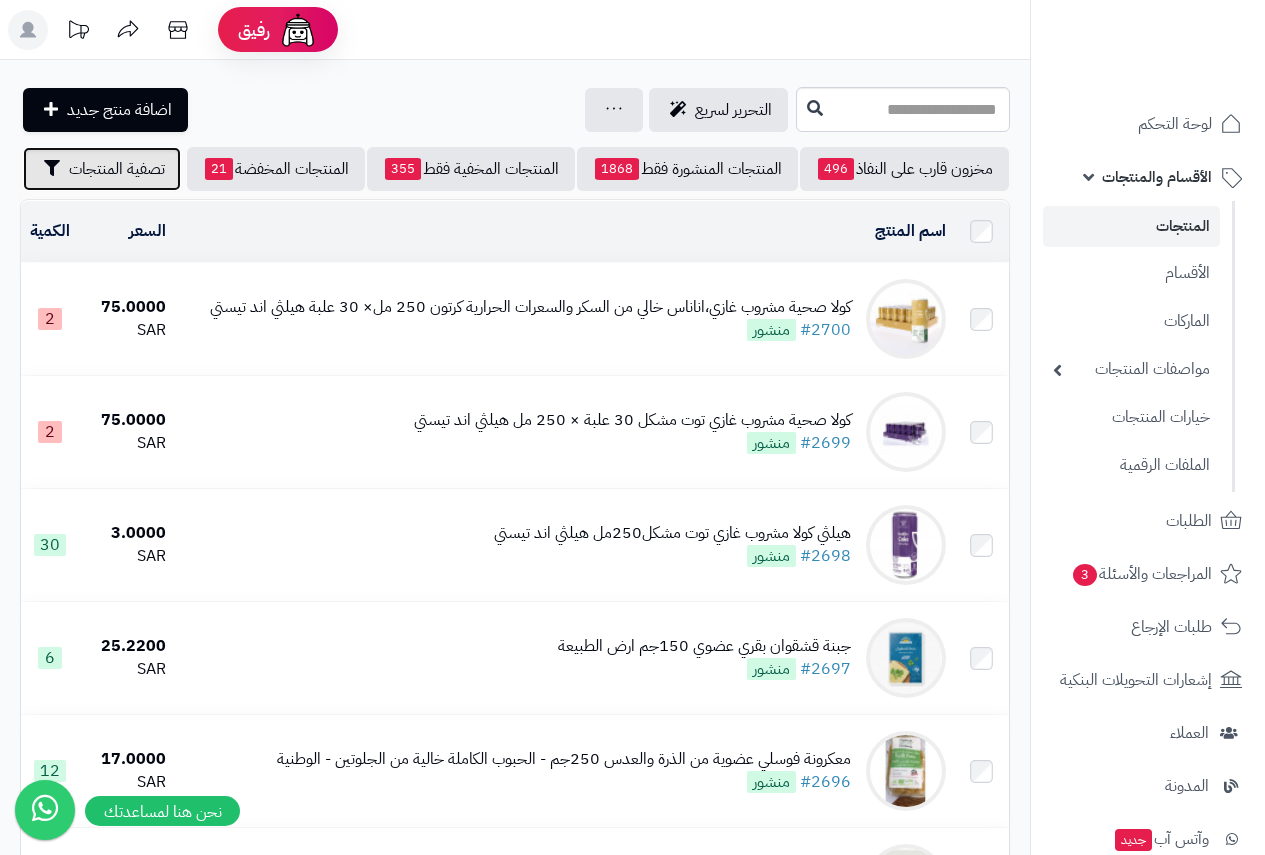 click on "تصفية المنتجات" at bounding box center (117, 169) 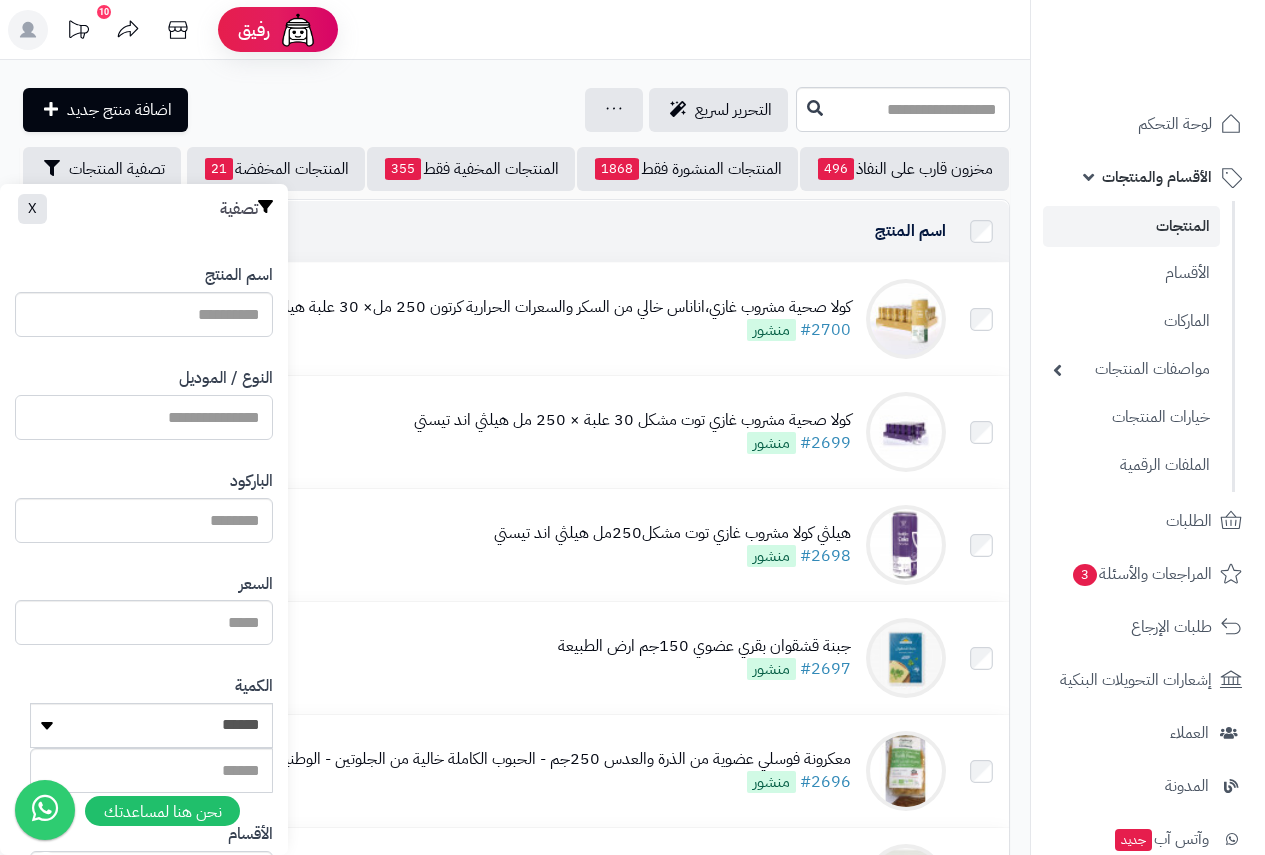 click on "النوع / الموديل" at bounding box center (144, 417) 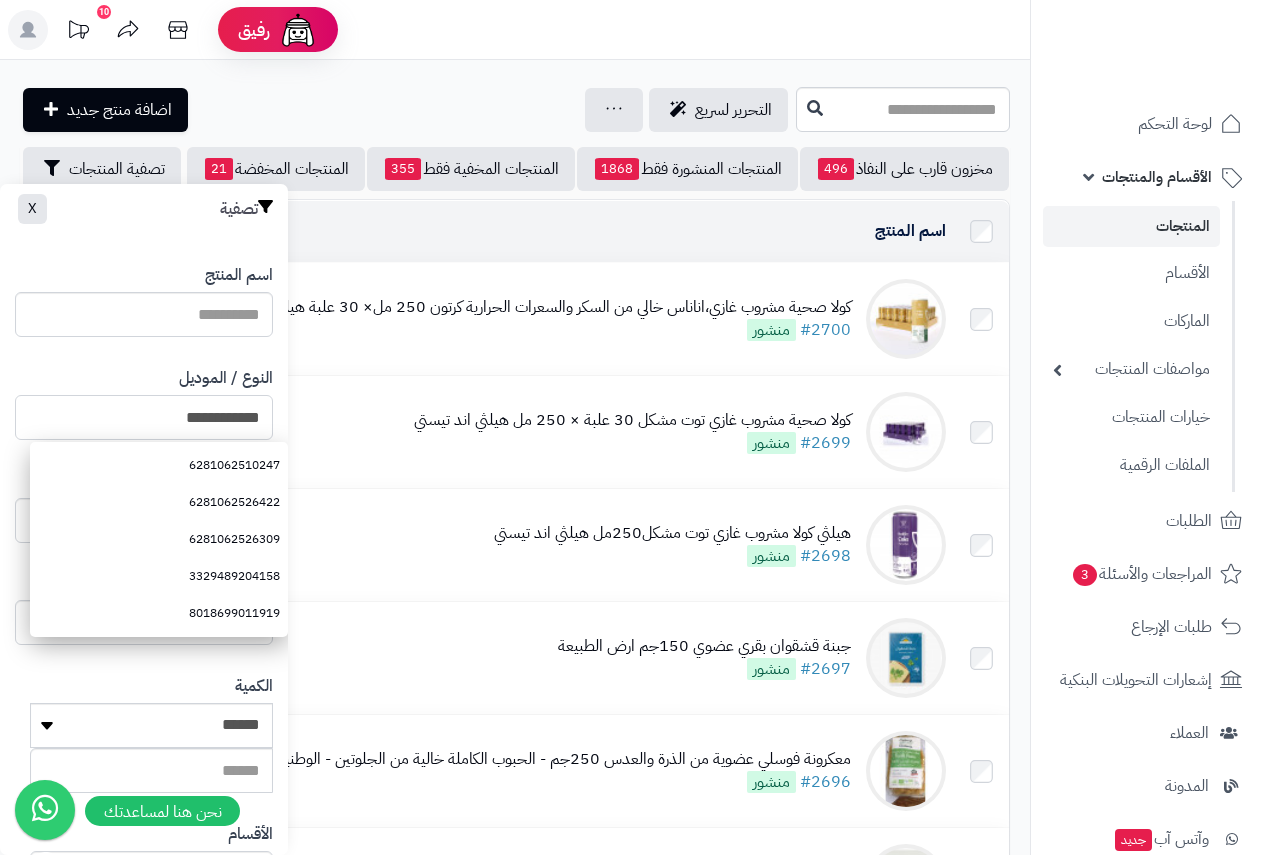 type on "**********" 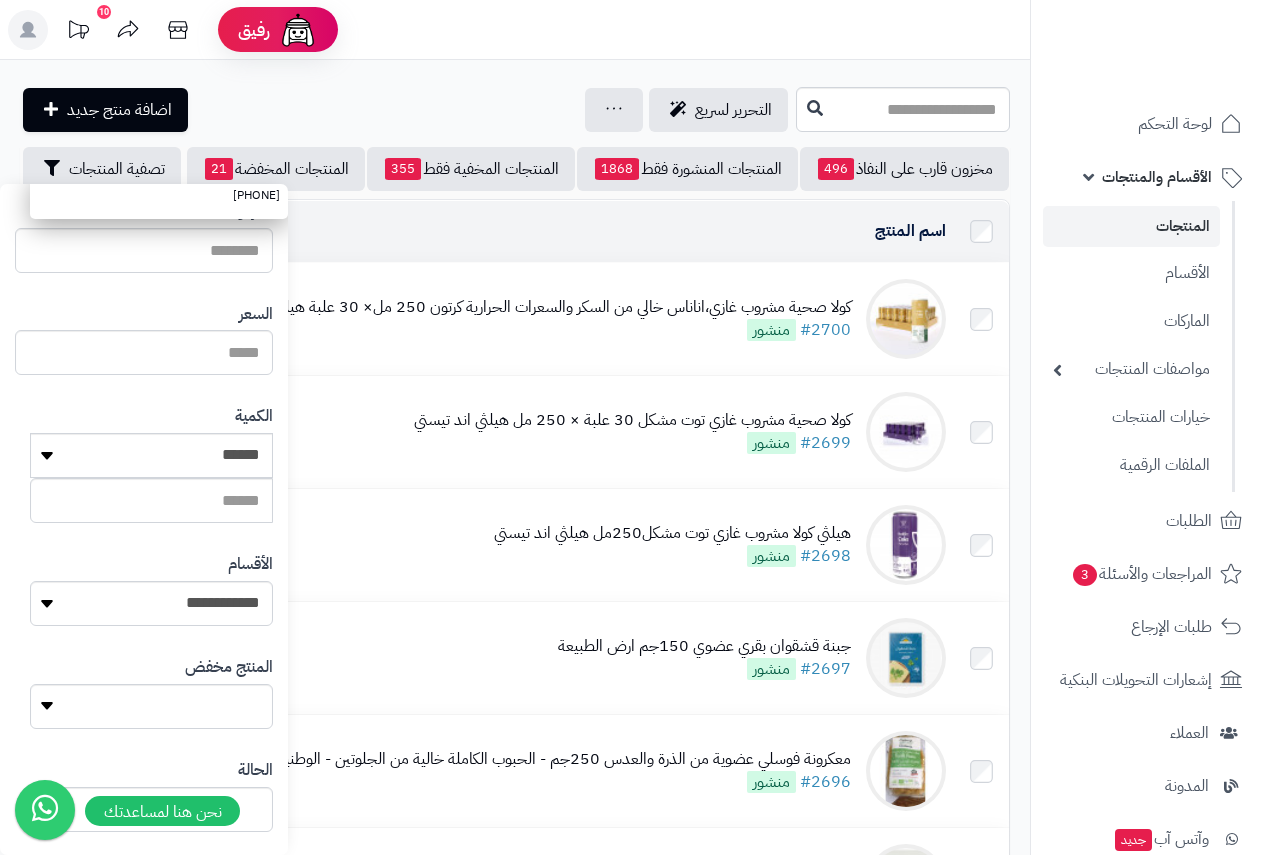 scroll, scrollTop: 368, scrollLeft: 0, axis: vertical 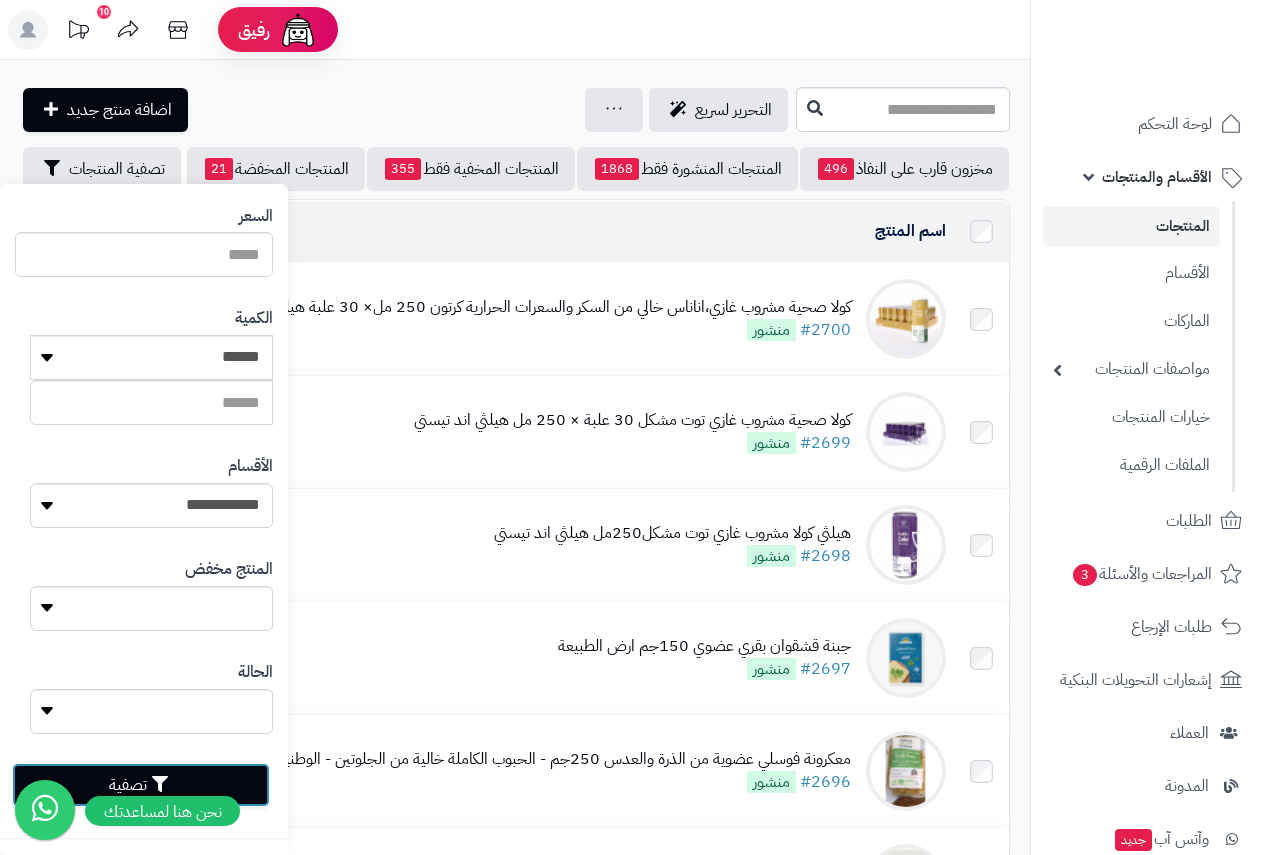 click on "تصفية" at bounding box center [141, 785] 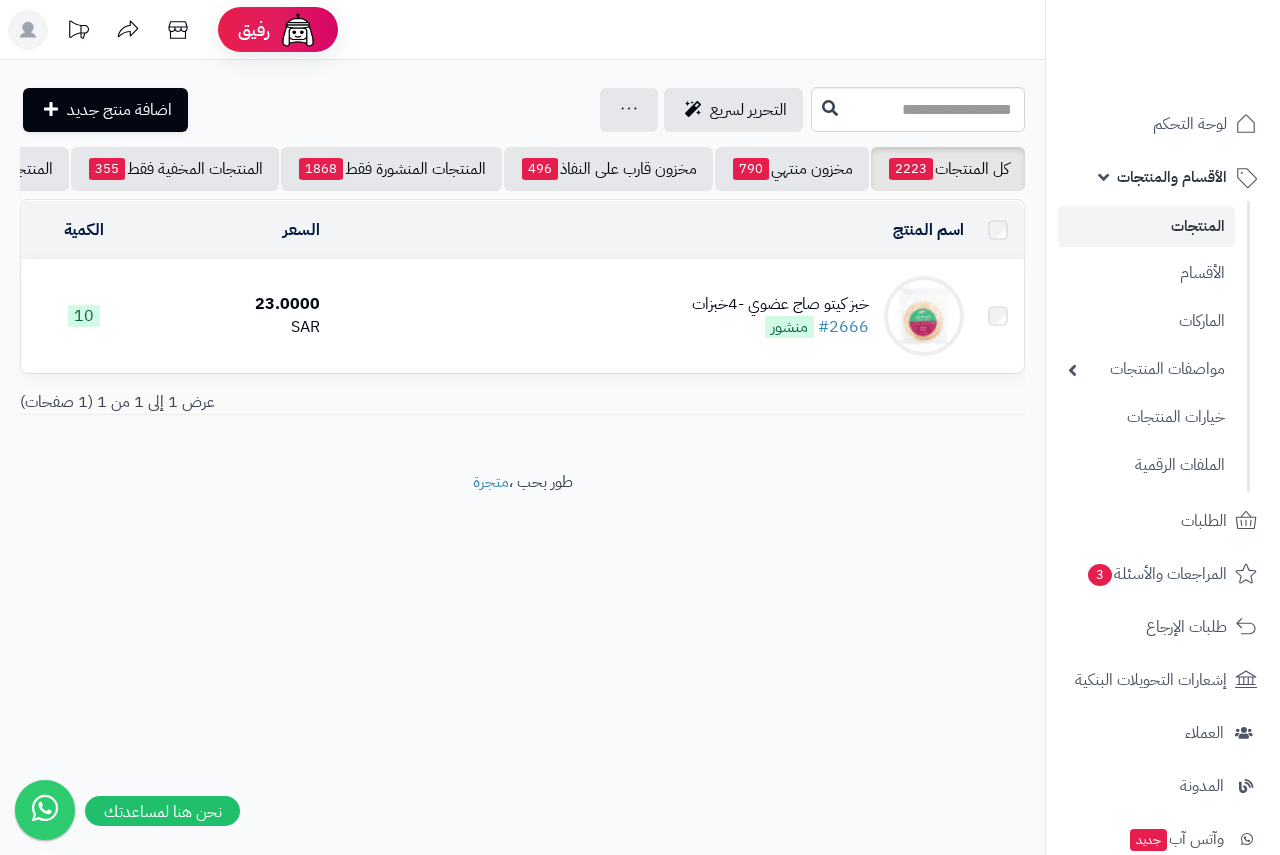 scroll, scrollTop: 0, scrollLeft: 0, axis: both 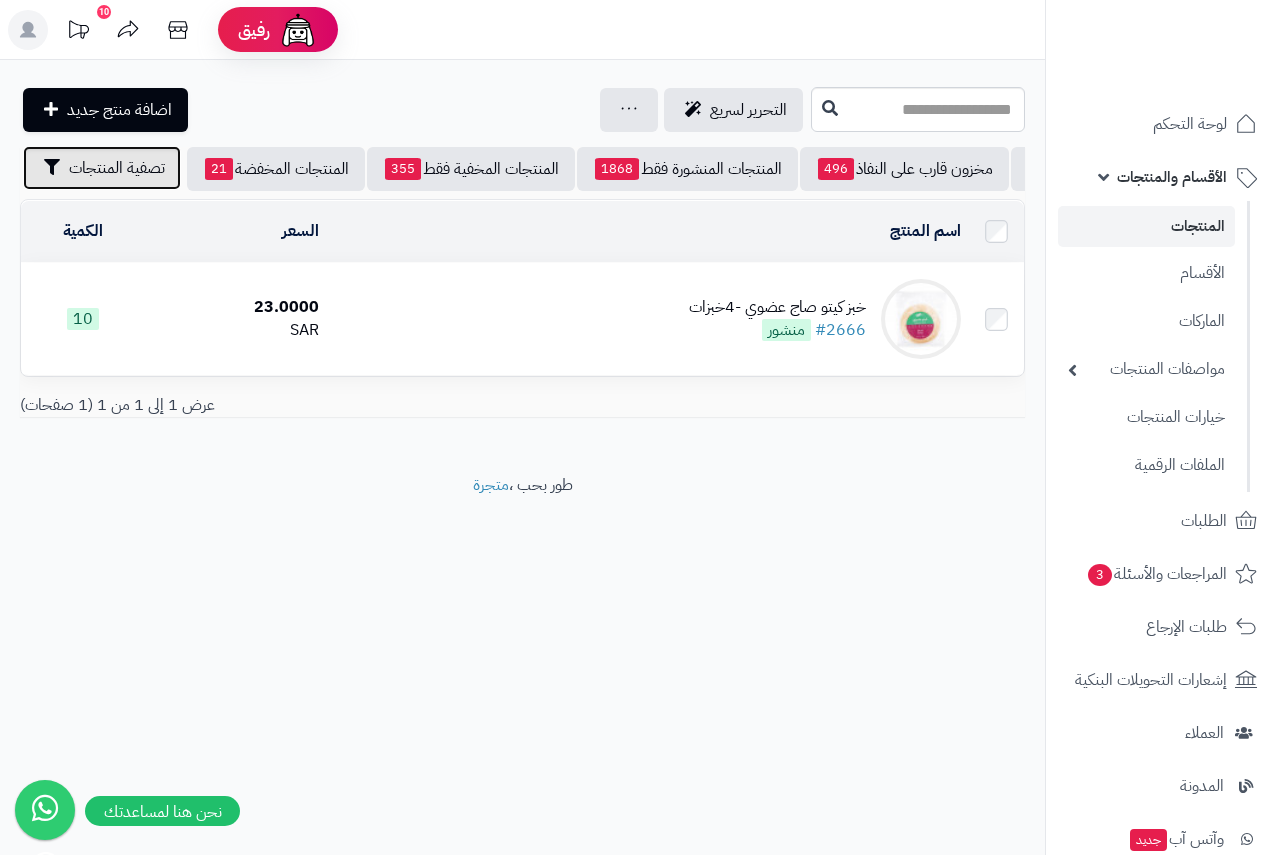 click on "تصفية المنتجات" at bounding box center [117, 168] 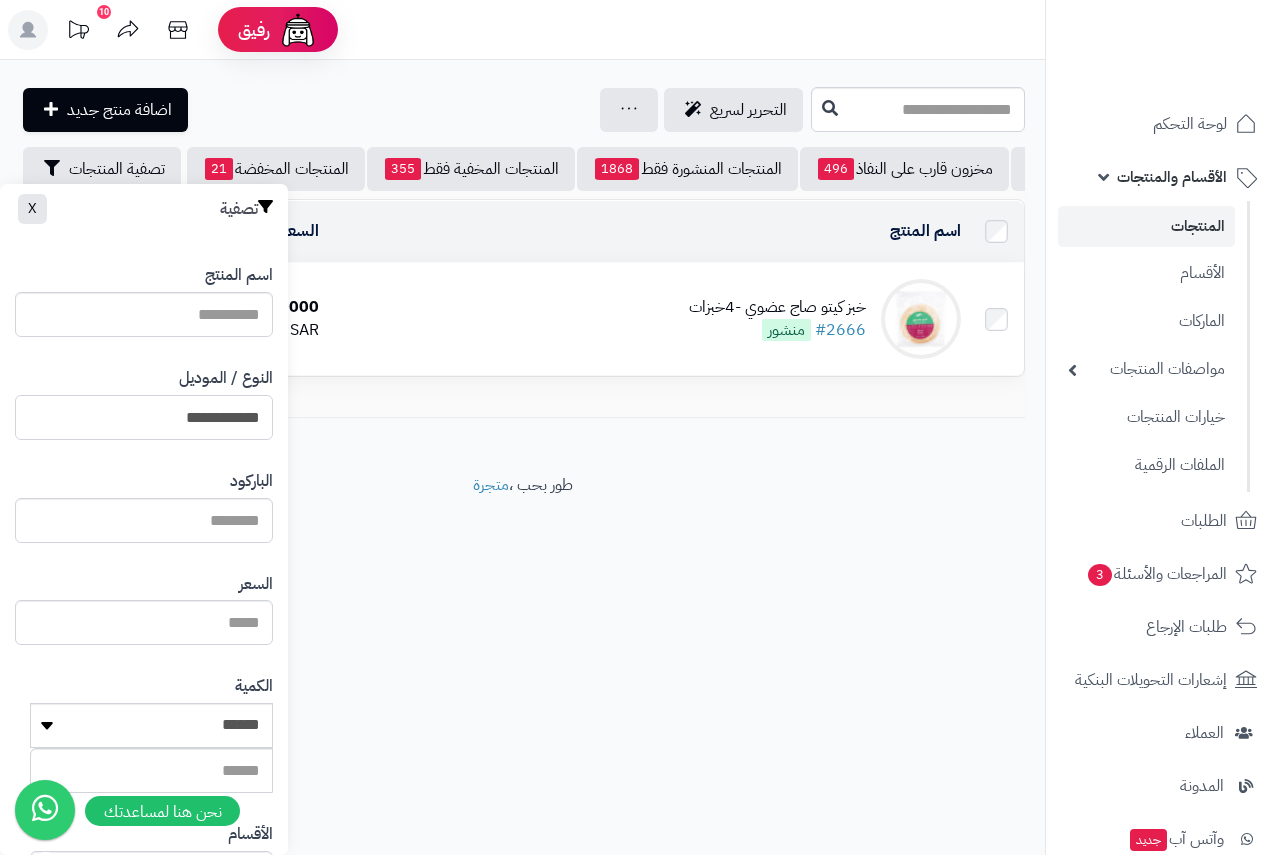 click on "**********" at bounding box center [144, 417] 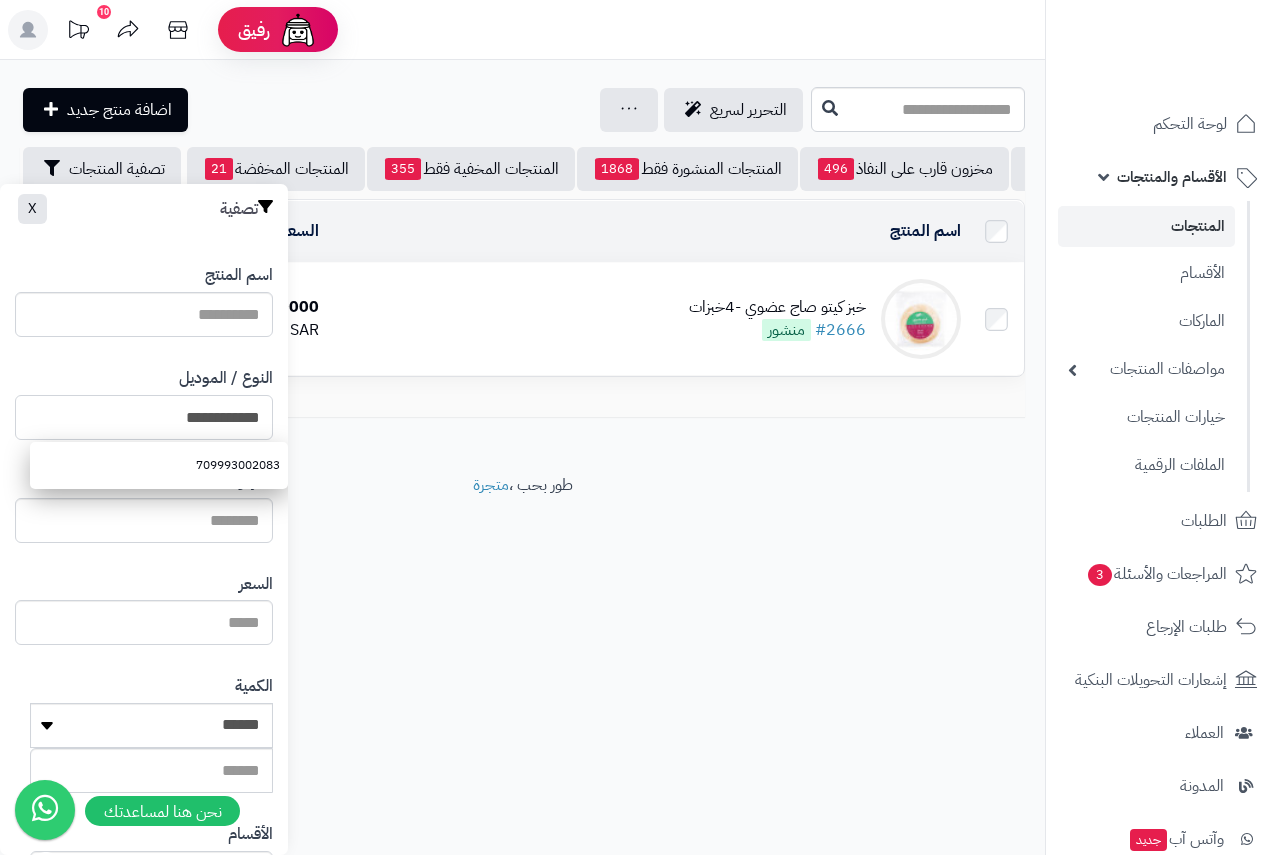 type on "**********" 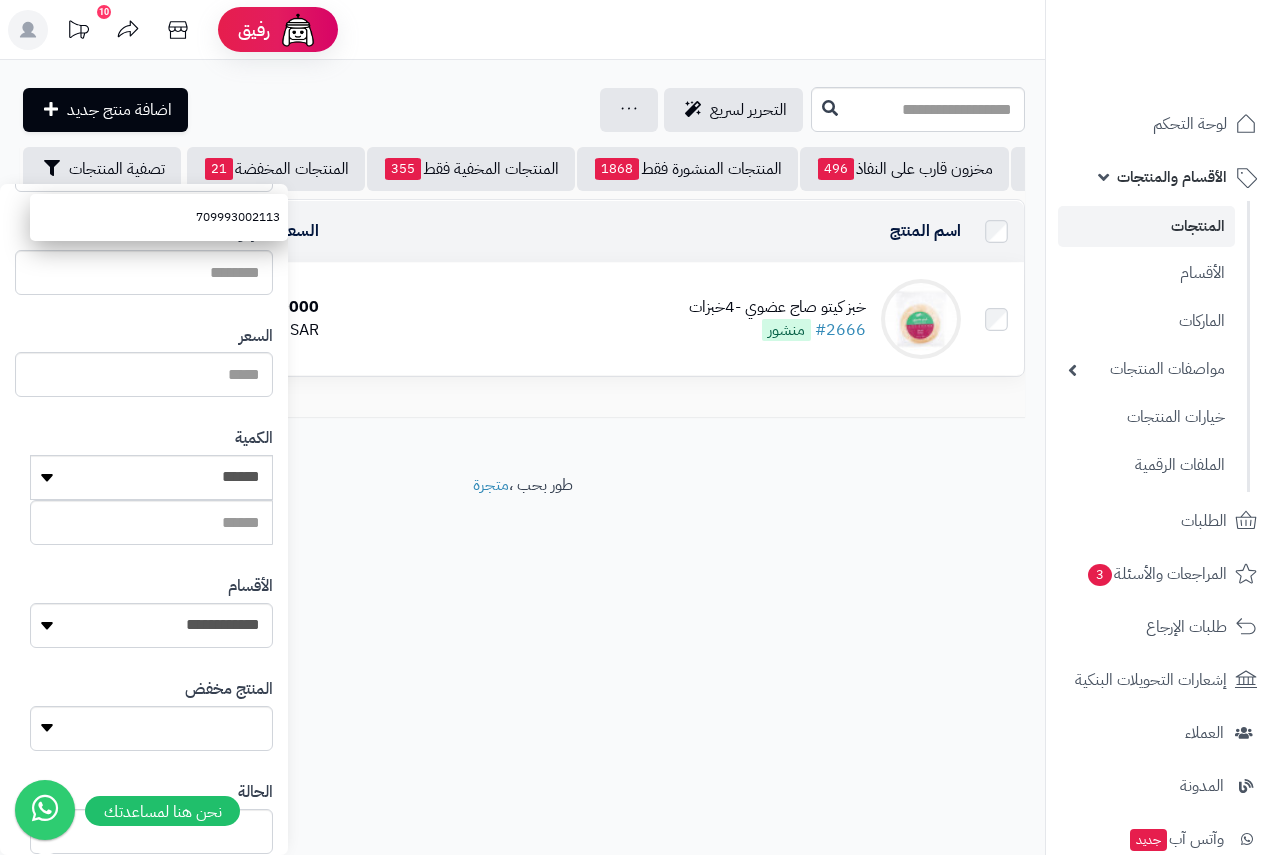 scroll, scrollTop: 368, scrollLeft: 0, axis: vertical 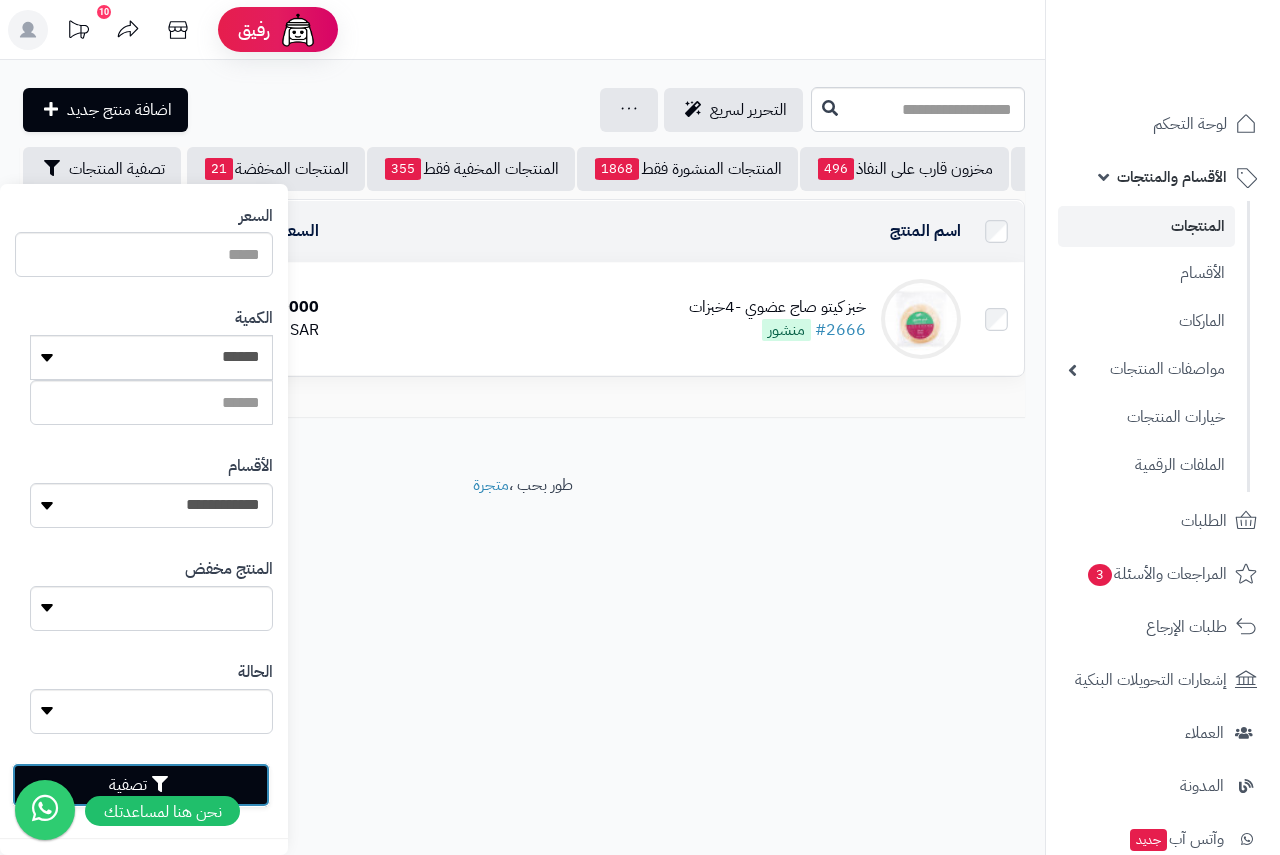 click on "تصفية" at bounding box center [141, 785] 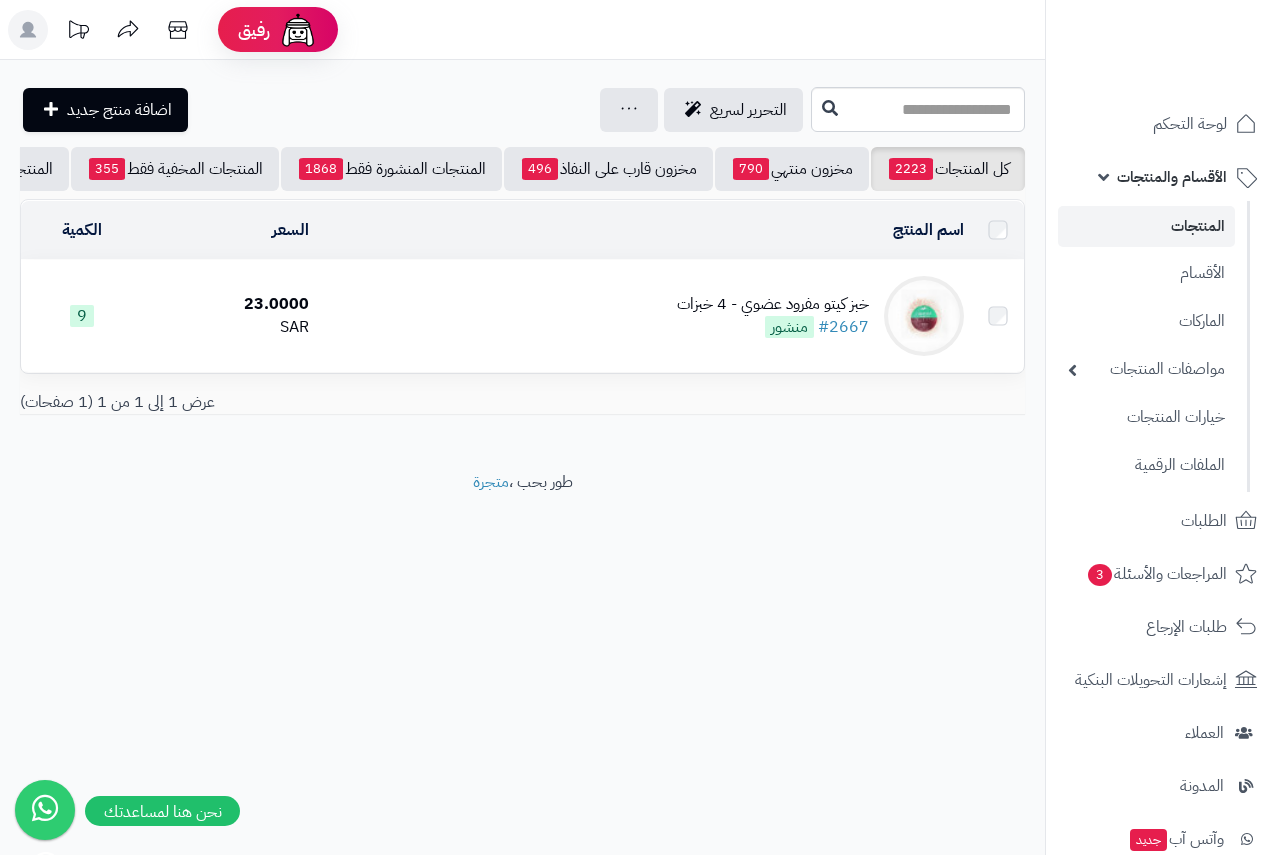 scroll, scrollTop: 0, scrollLeft: 0, axis: both 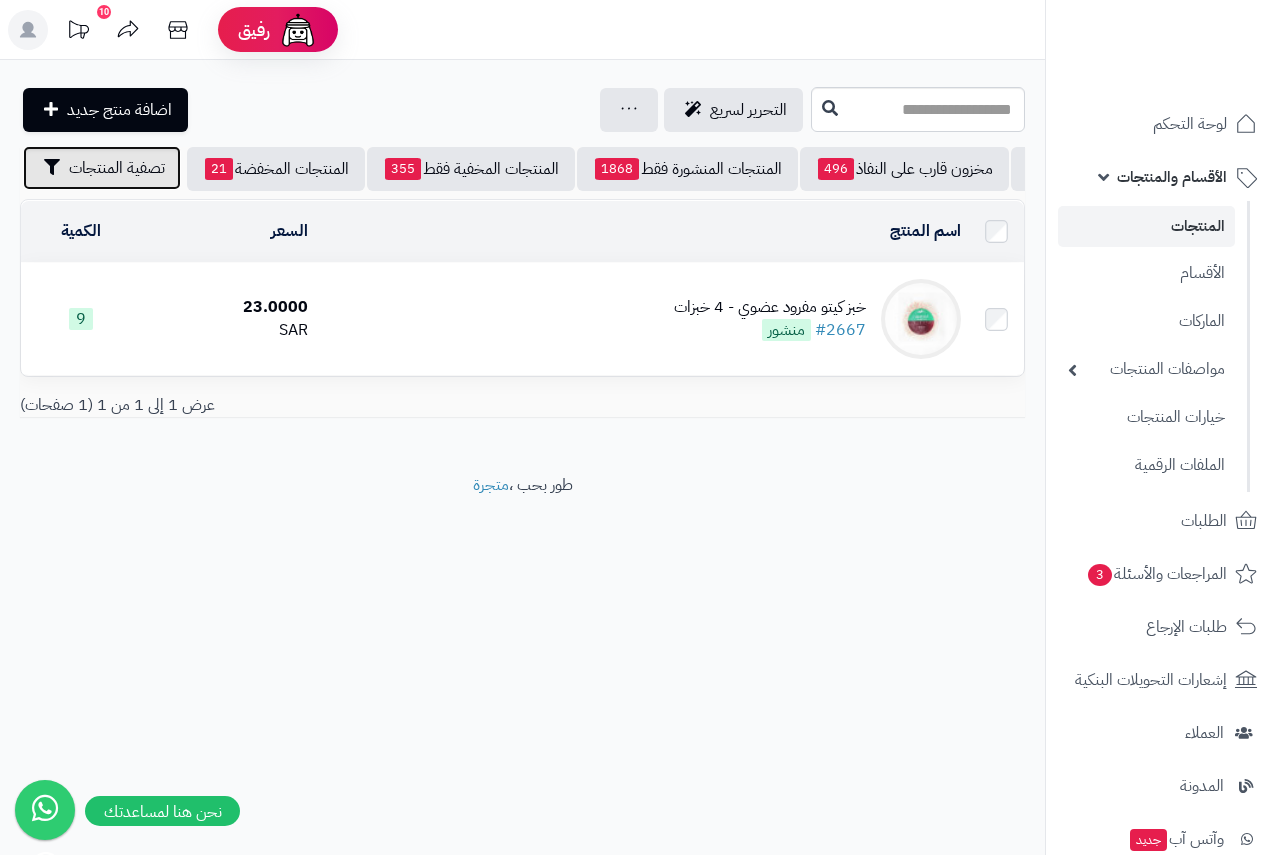 click on "تصفية المنتجات" at bounding box center (117, 168) 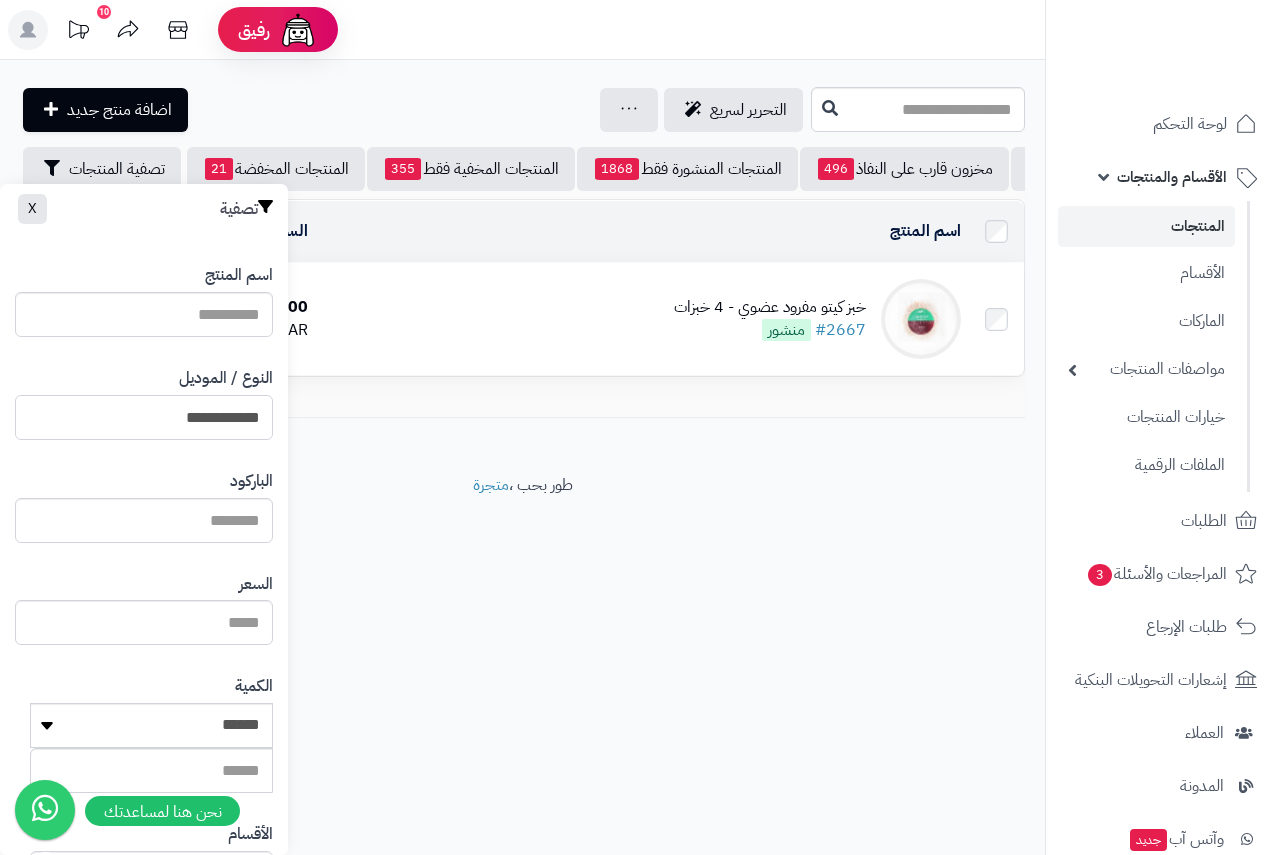 click on "**********" at bounding box center (144, 417) 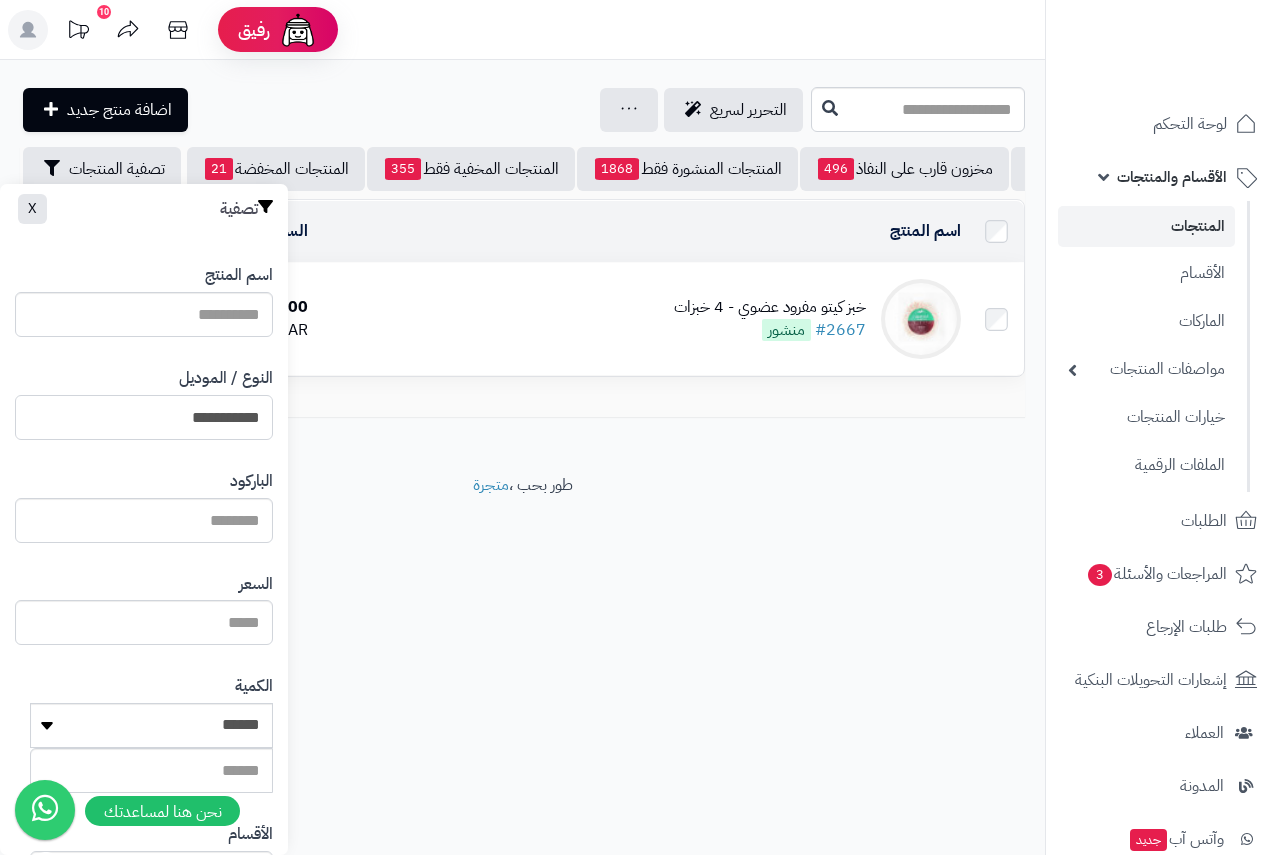 type on "**********" 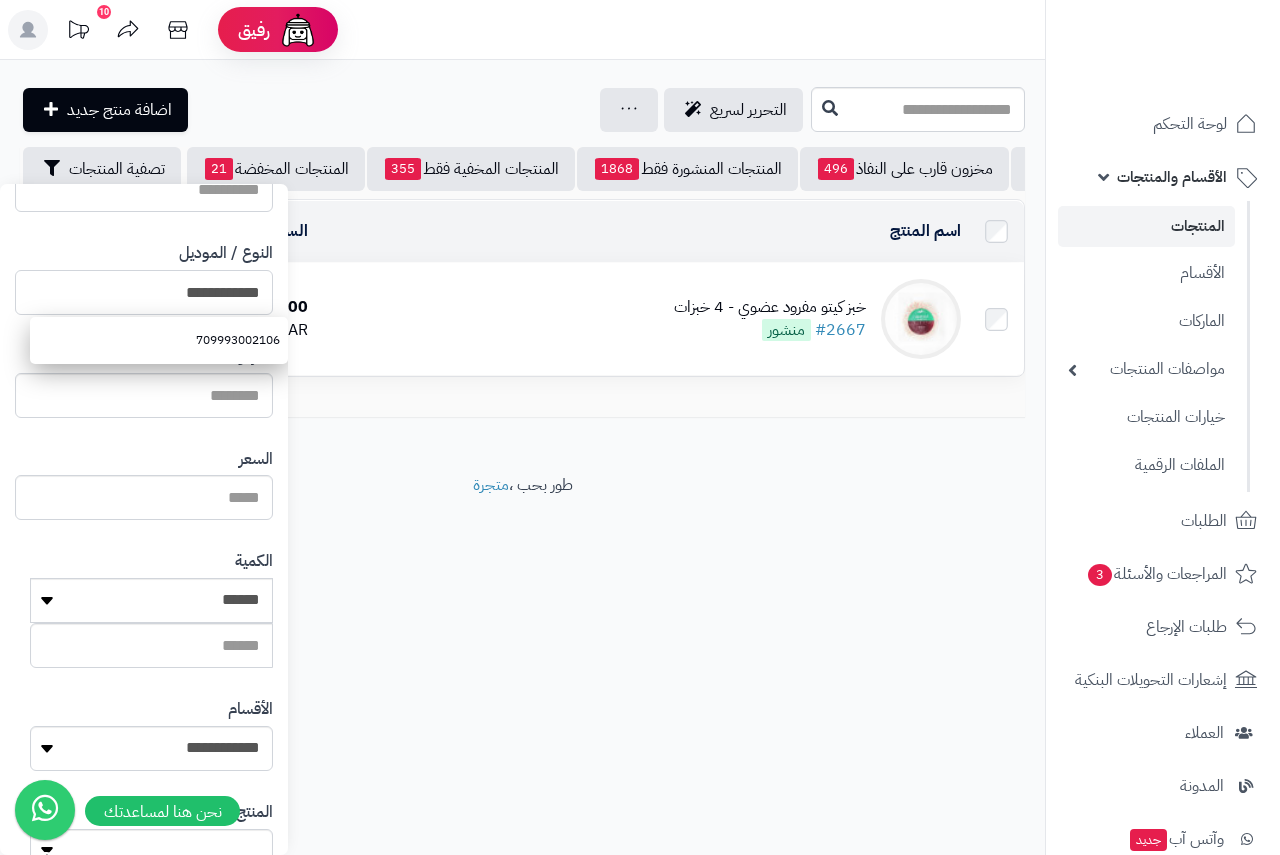 scroll, scrollTop: 368, scrollLeft: 0, axis: vertical 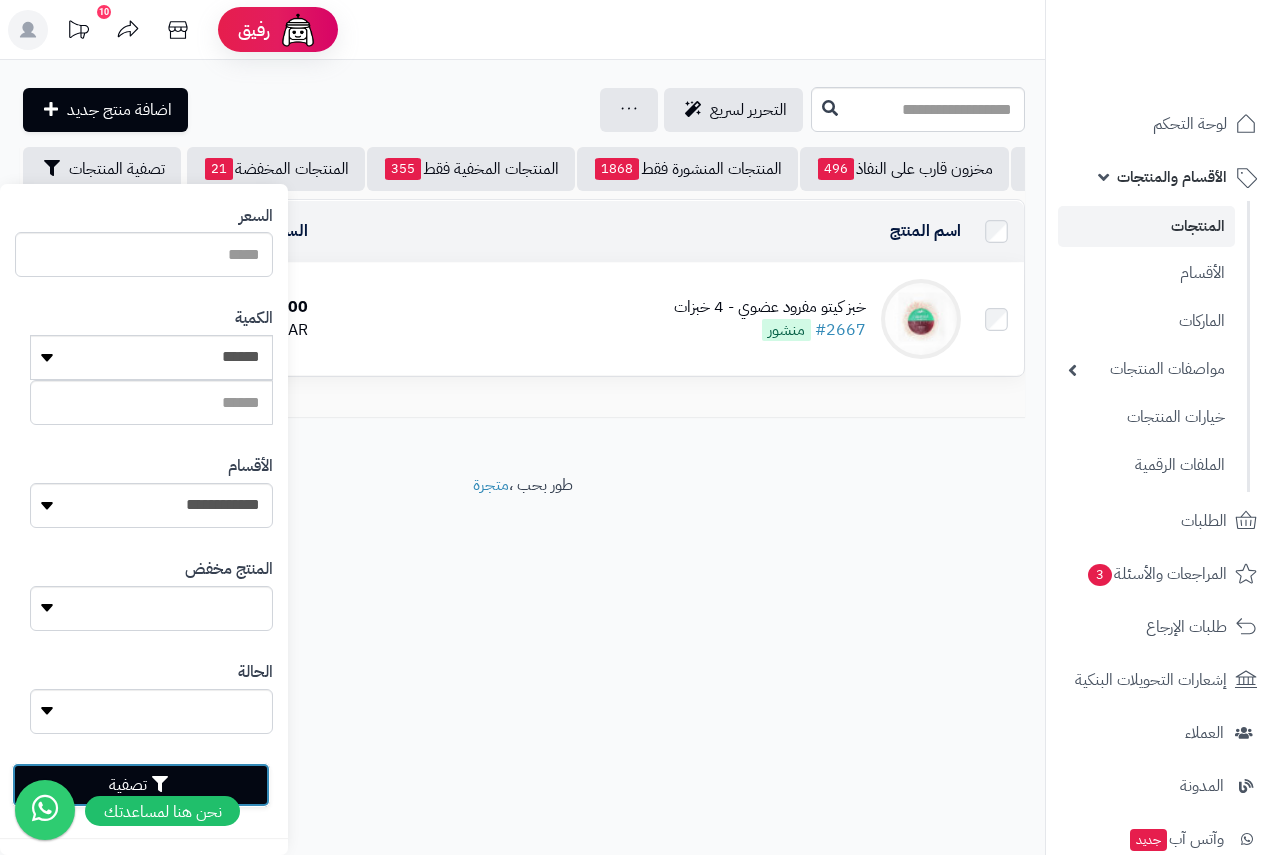 click on "تصفية" at bounding box center (141, 785) 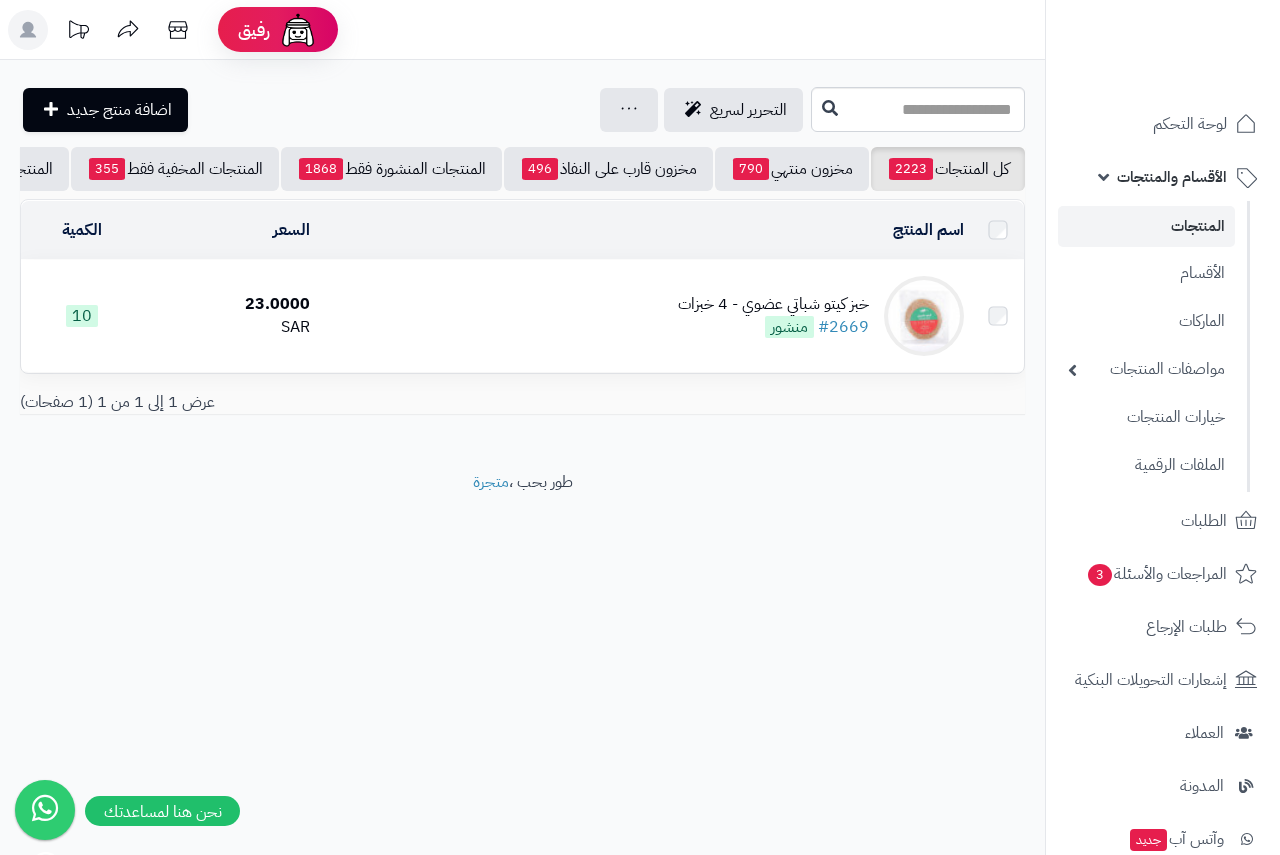 scroll, scrollTop: 0, scrollLeft: 0, axis: both 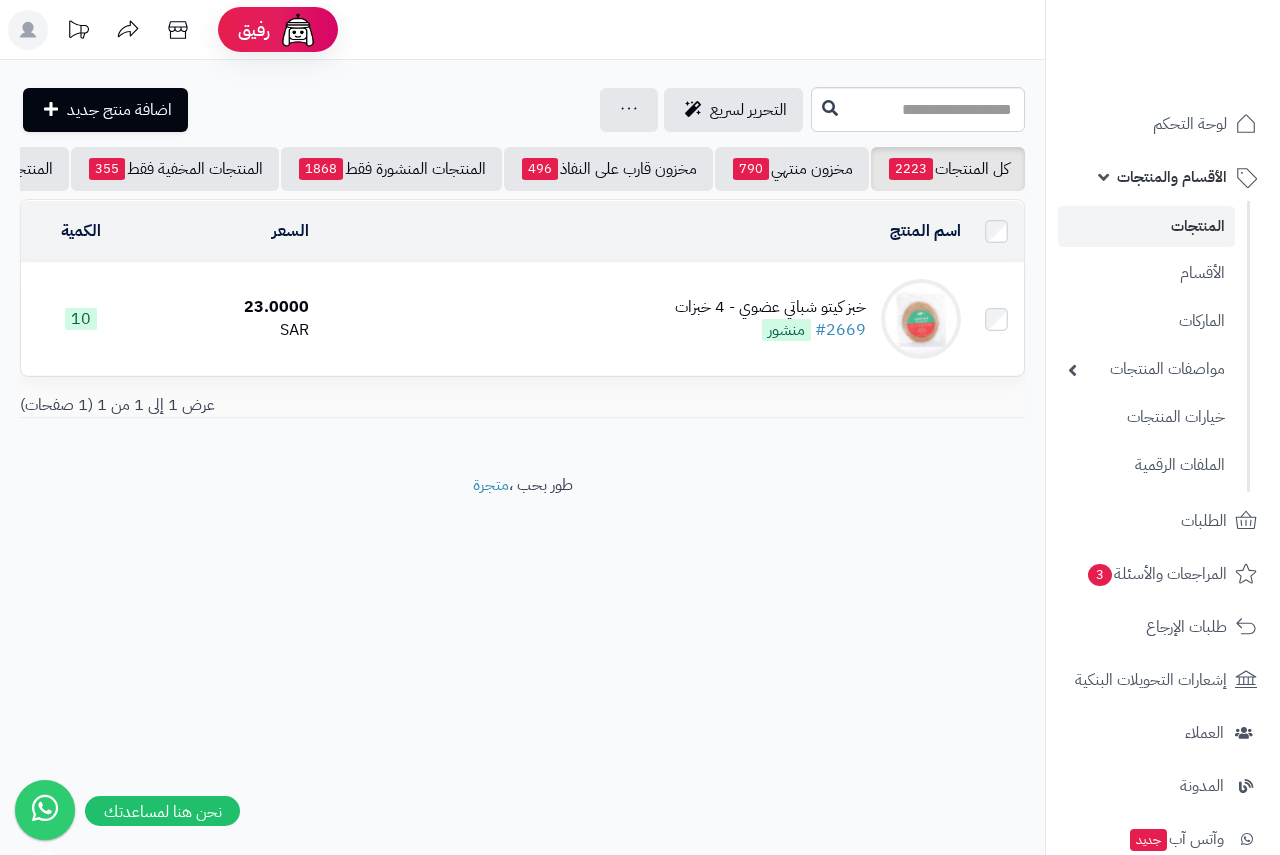 click on "خبز كيتو شباتي عضوي - 4 خبزات
#2669
منشور" at bounding box center (770, 319) 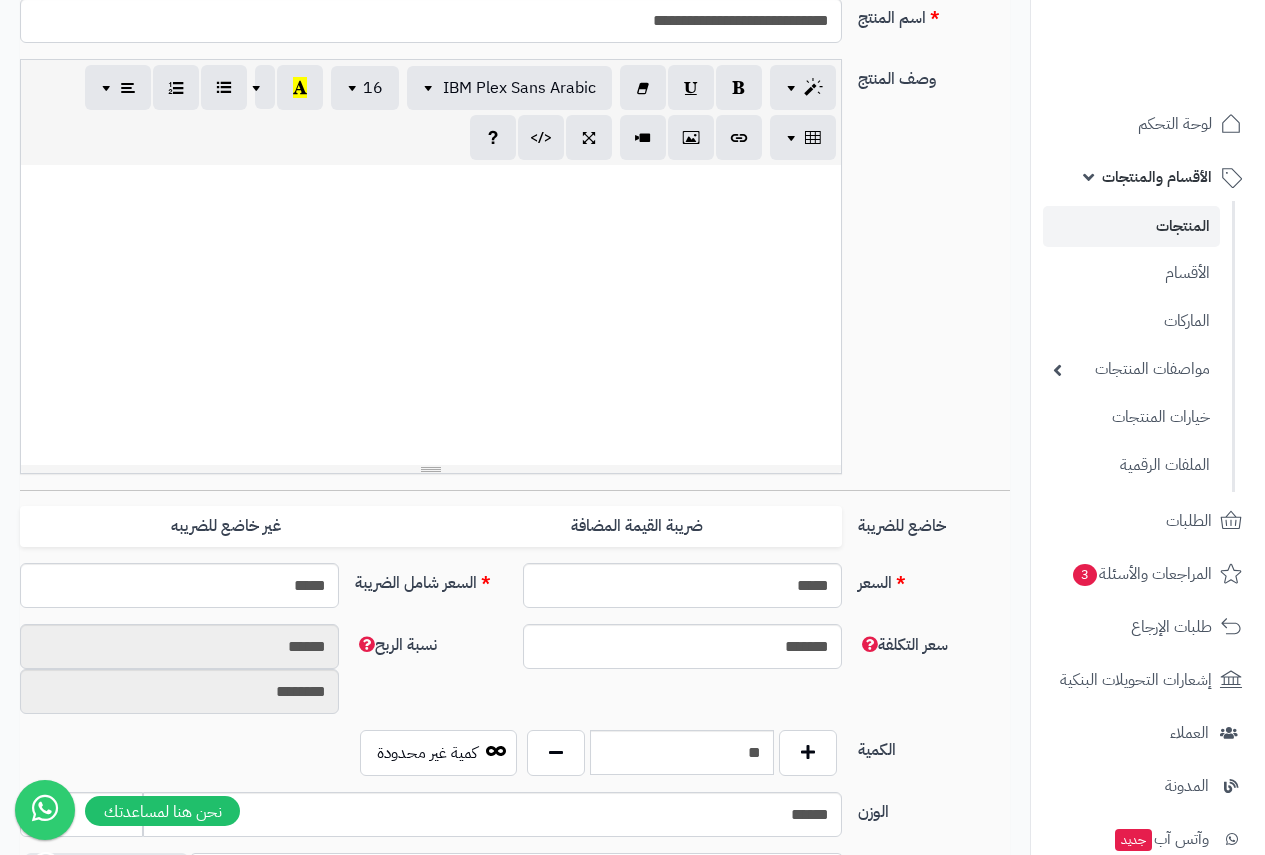 scroll, scrollTop: 400, scrollLeft: 0, axis: vertical 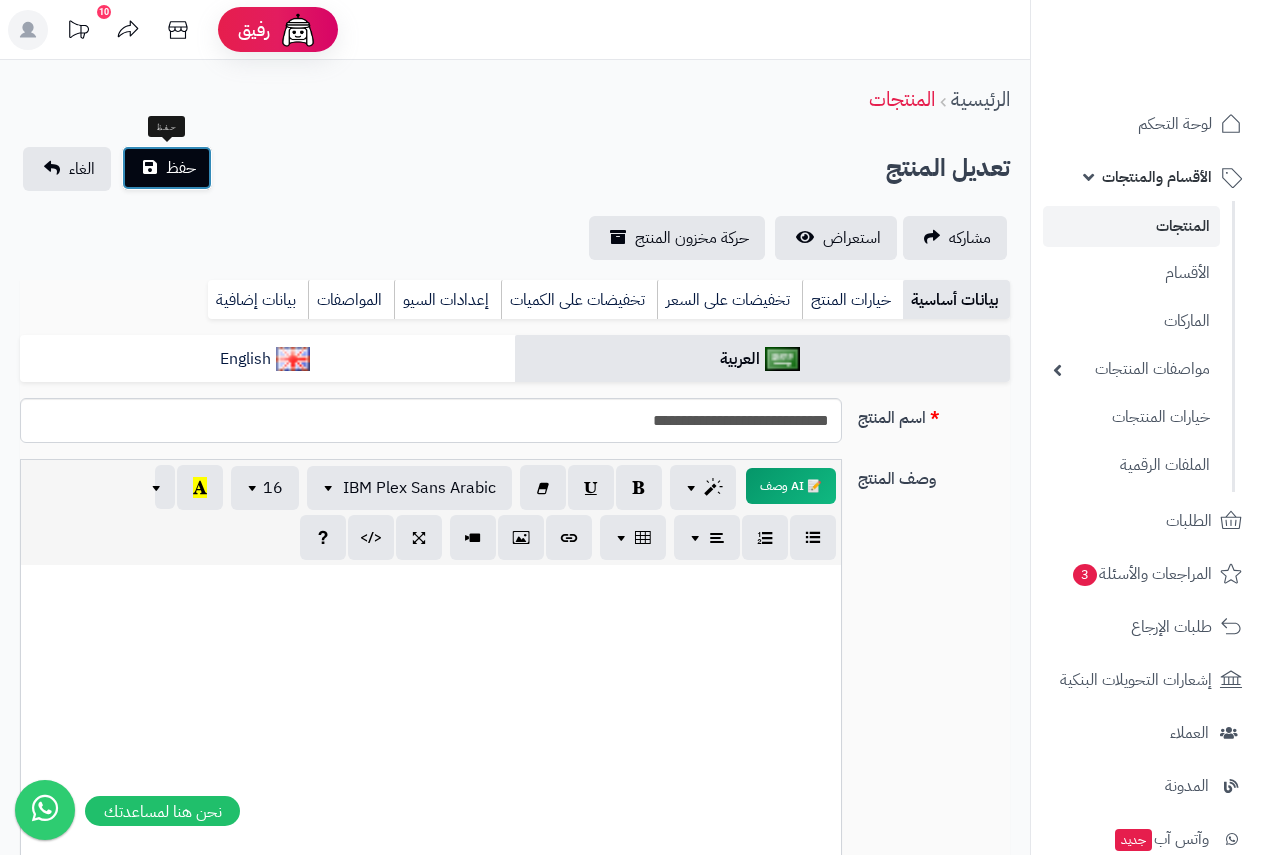 click on "حفظ" at bounding box center [167, 168] 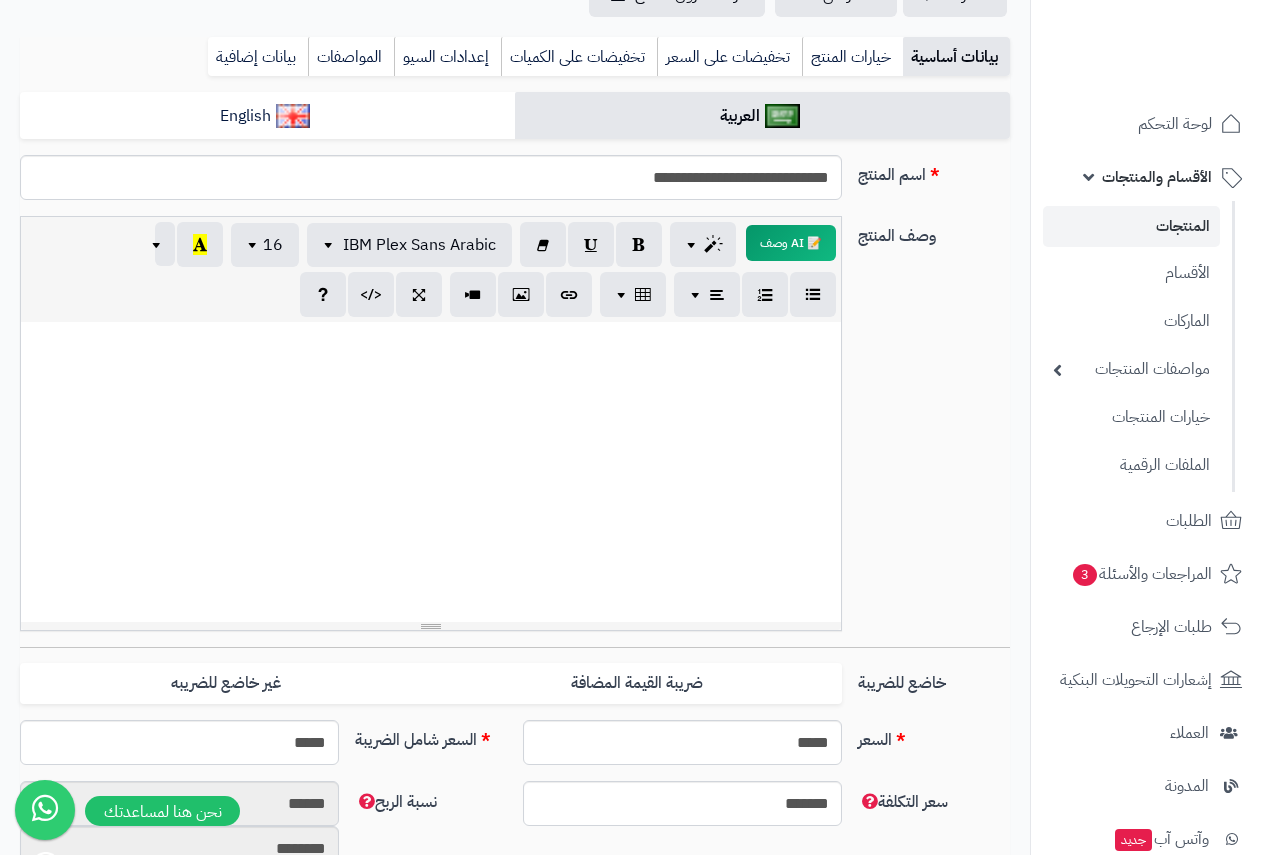 scroll, scrollTop: 500, scrollLeft: 0, axis: vertical 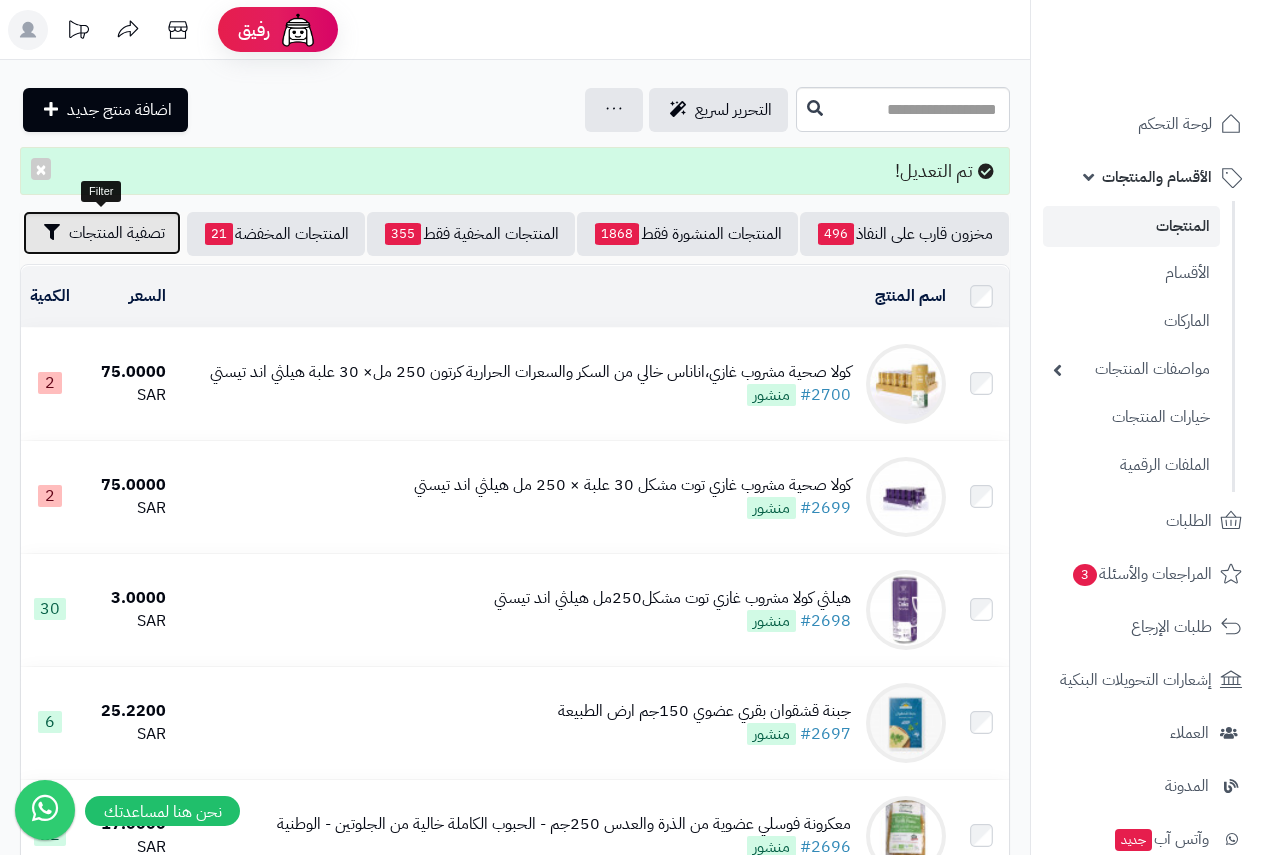 click on "تصفية المنتجات" at bounding box center [117, 233] 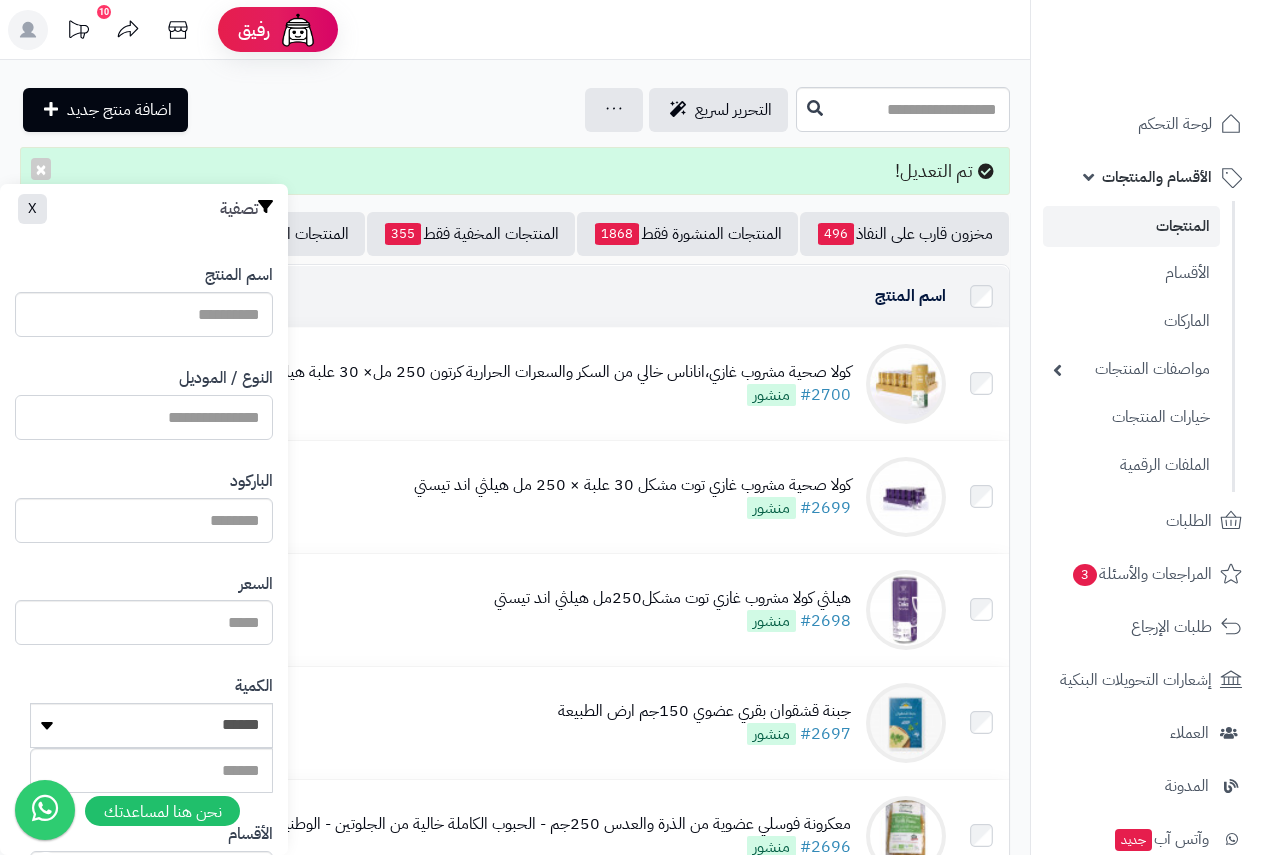 click on "النوع / الموديل" at bounding box center (144, 417) 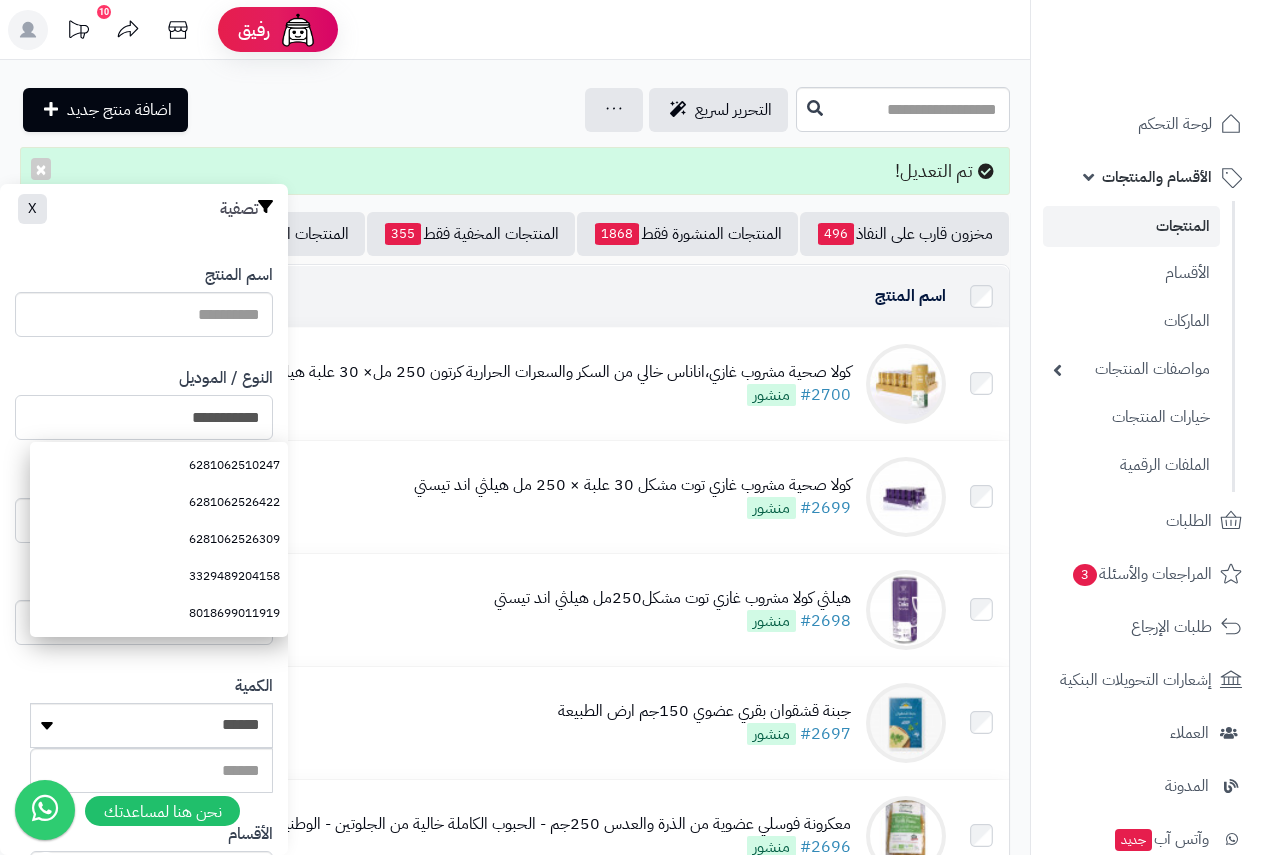 type on "**********" 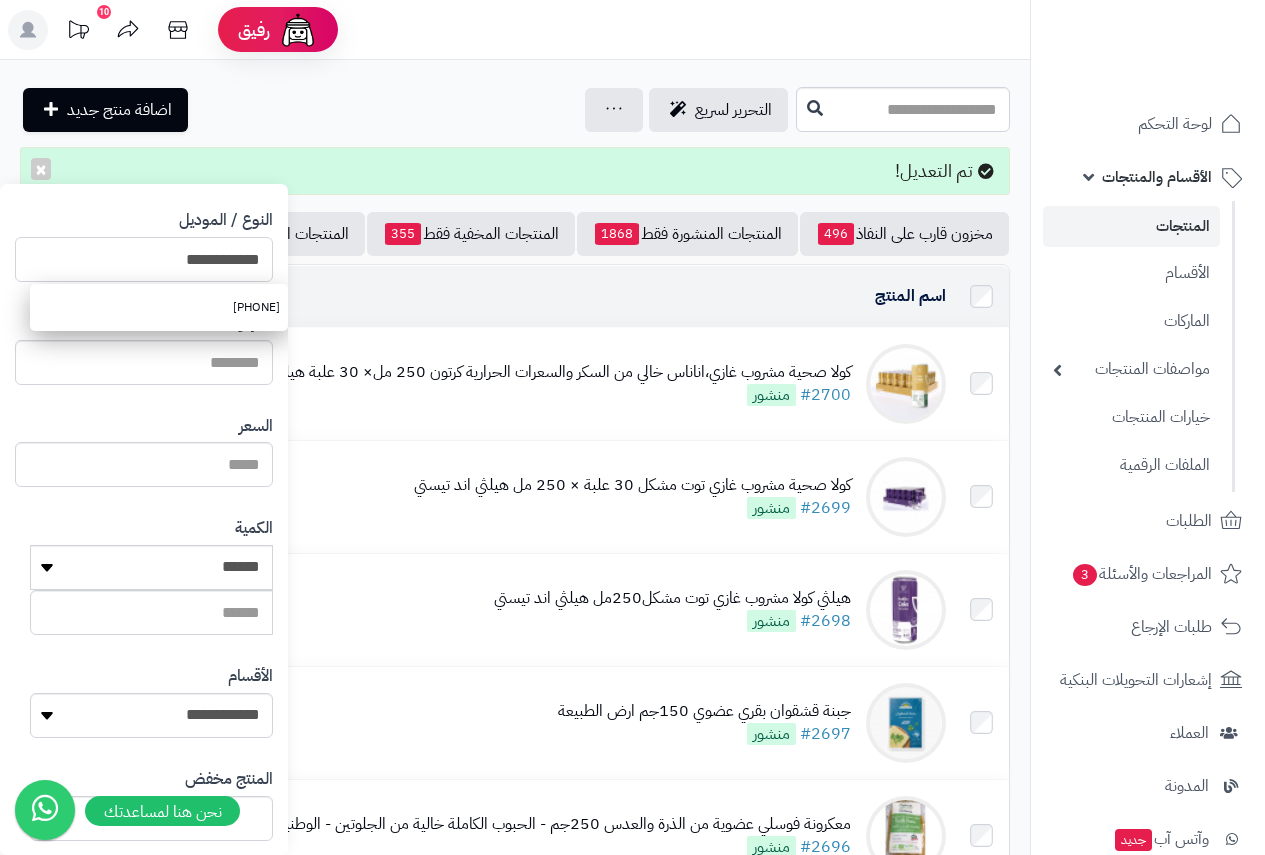 scroll, scrollTop: 368, scrollLeft: 0, axis: vertical 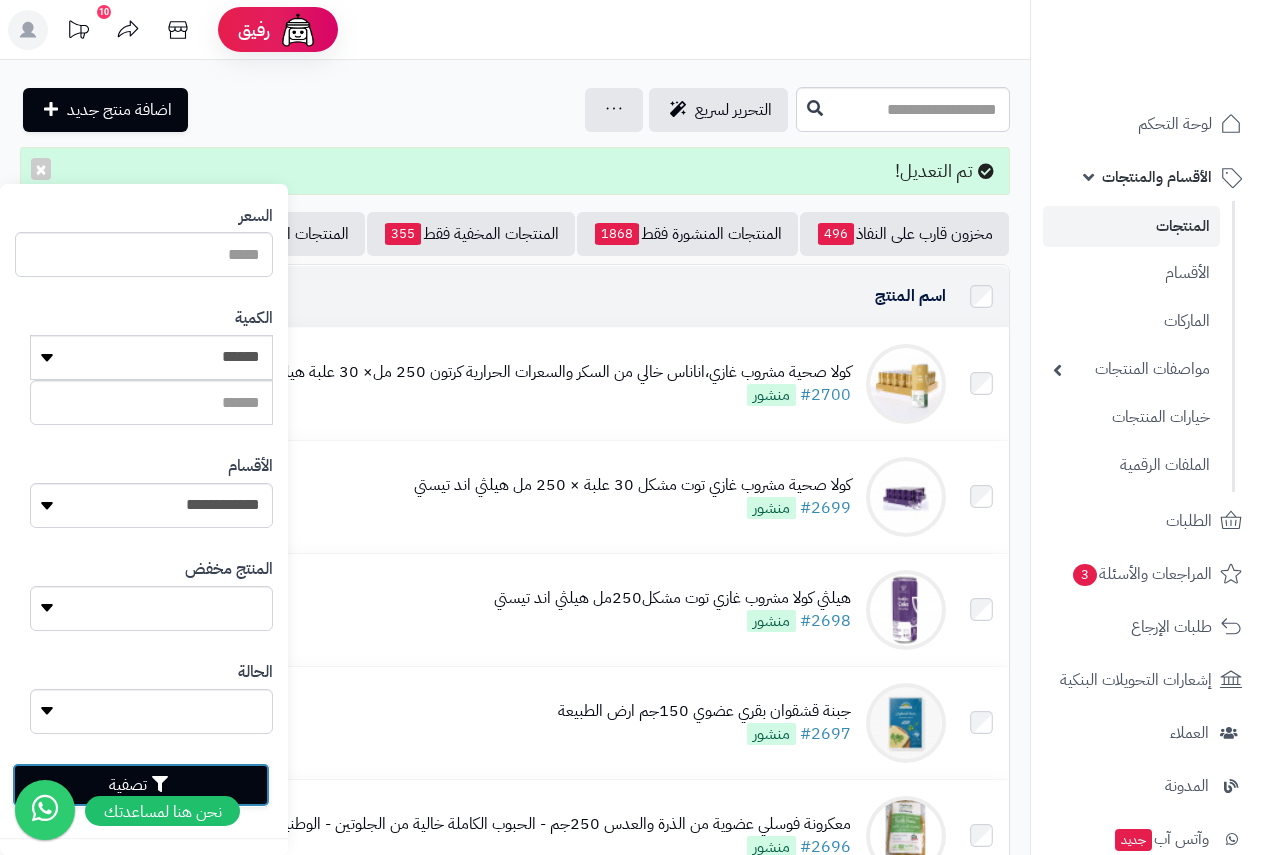 click on "تصفية" at bounding box center (141, 785) 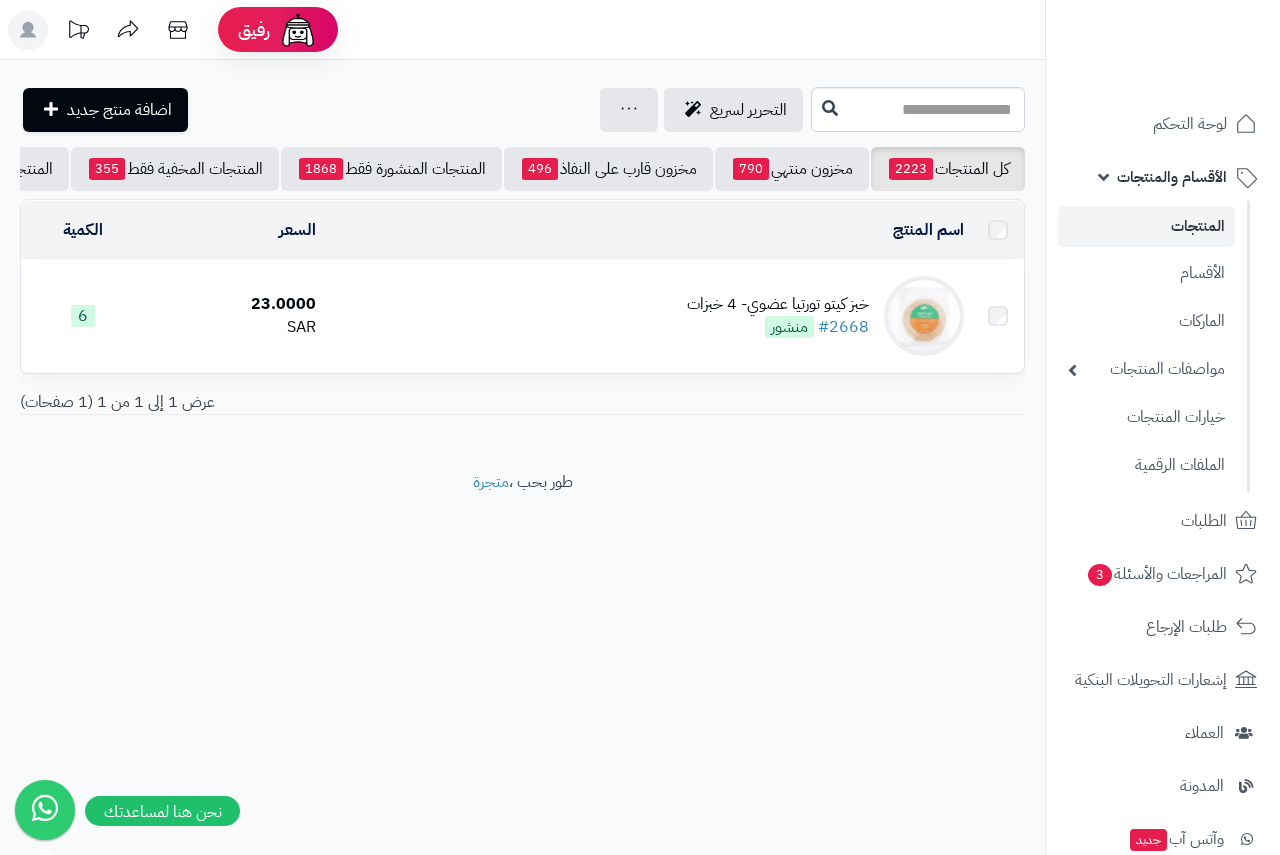 scroll, scrollTop: 0, scrollLeft: 0, axis: both 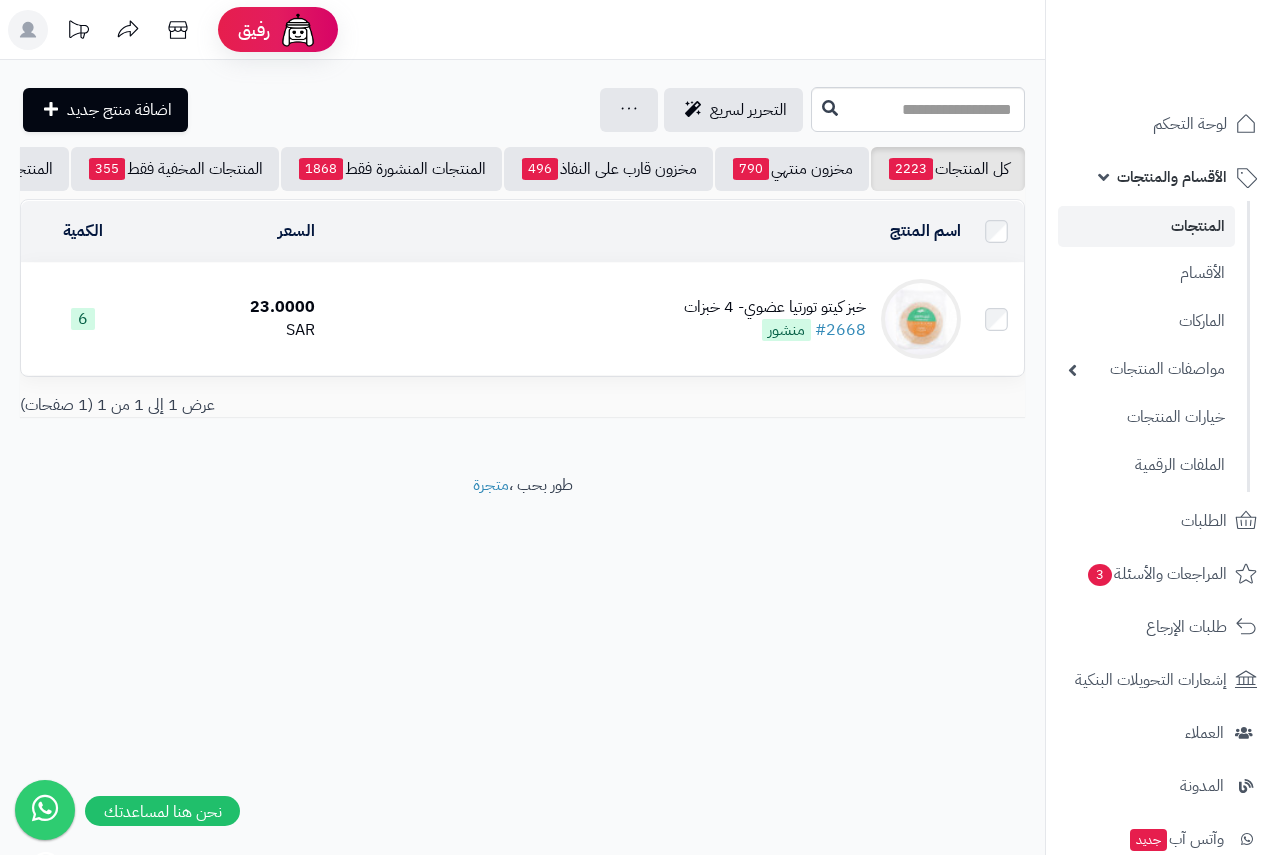click on "خبز كيتو تورتيا عضوي- 4 خبزات" at bounding box center (775, 307) 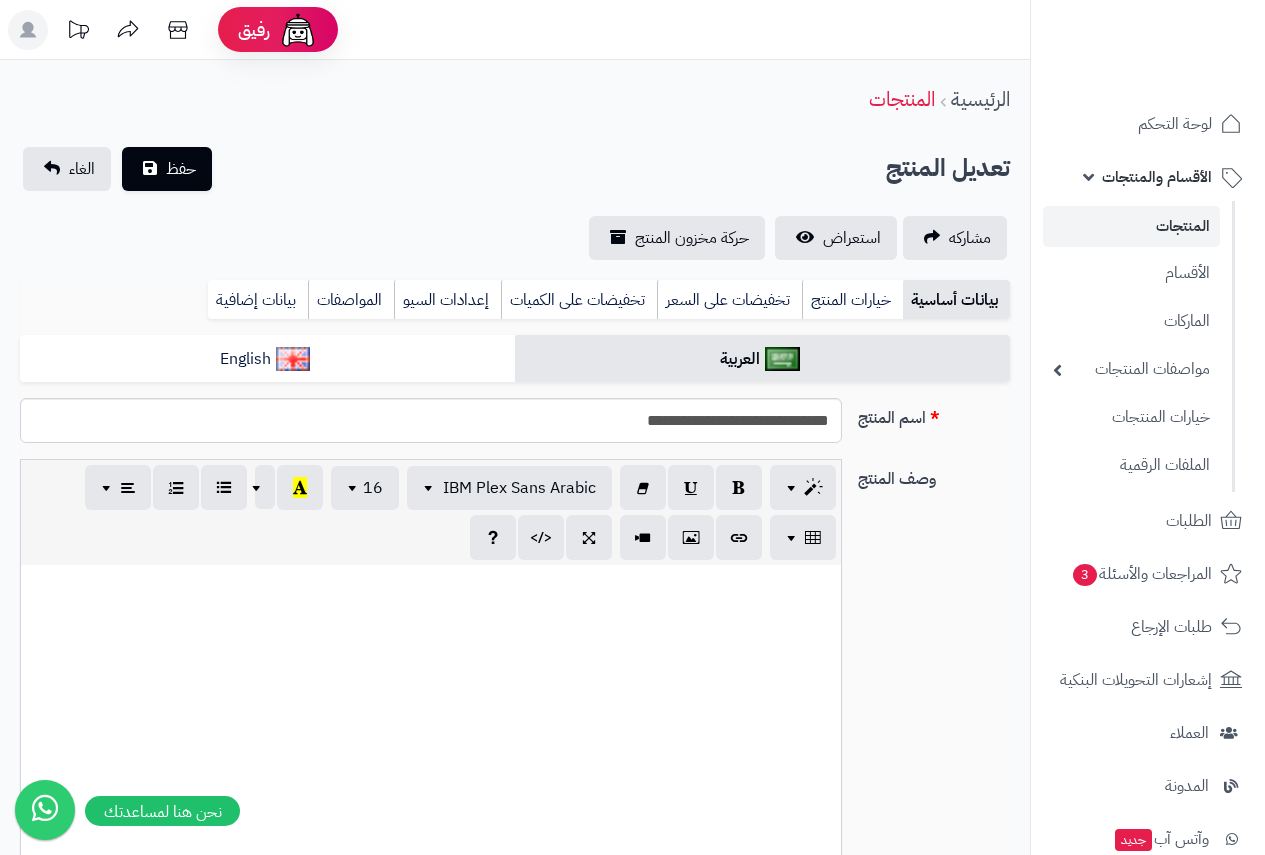 scroll, scrollTop: 400, scrollLeft: 0, axis: vertical 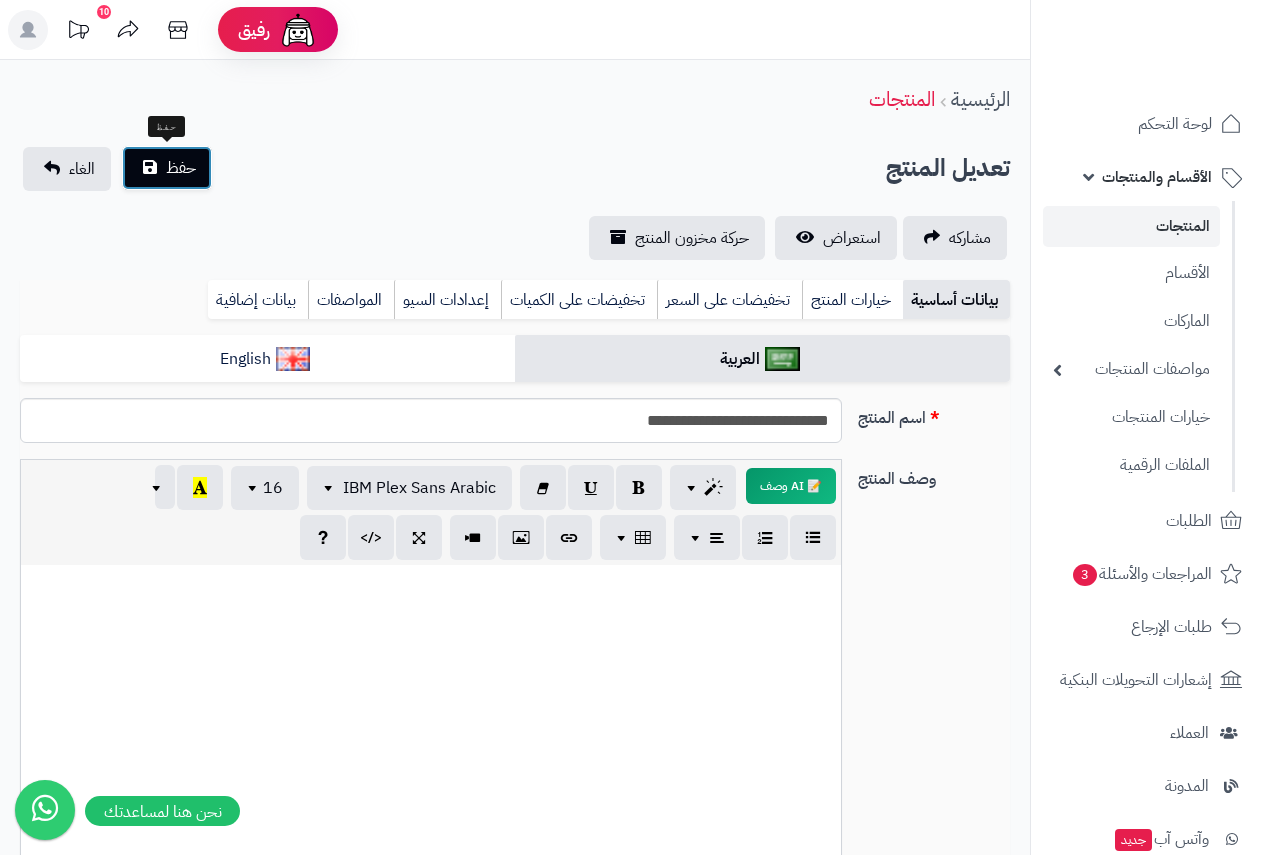 click on "حفظ" at bounding box center [167, 168] 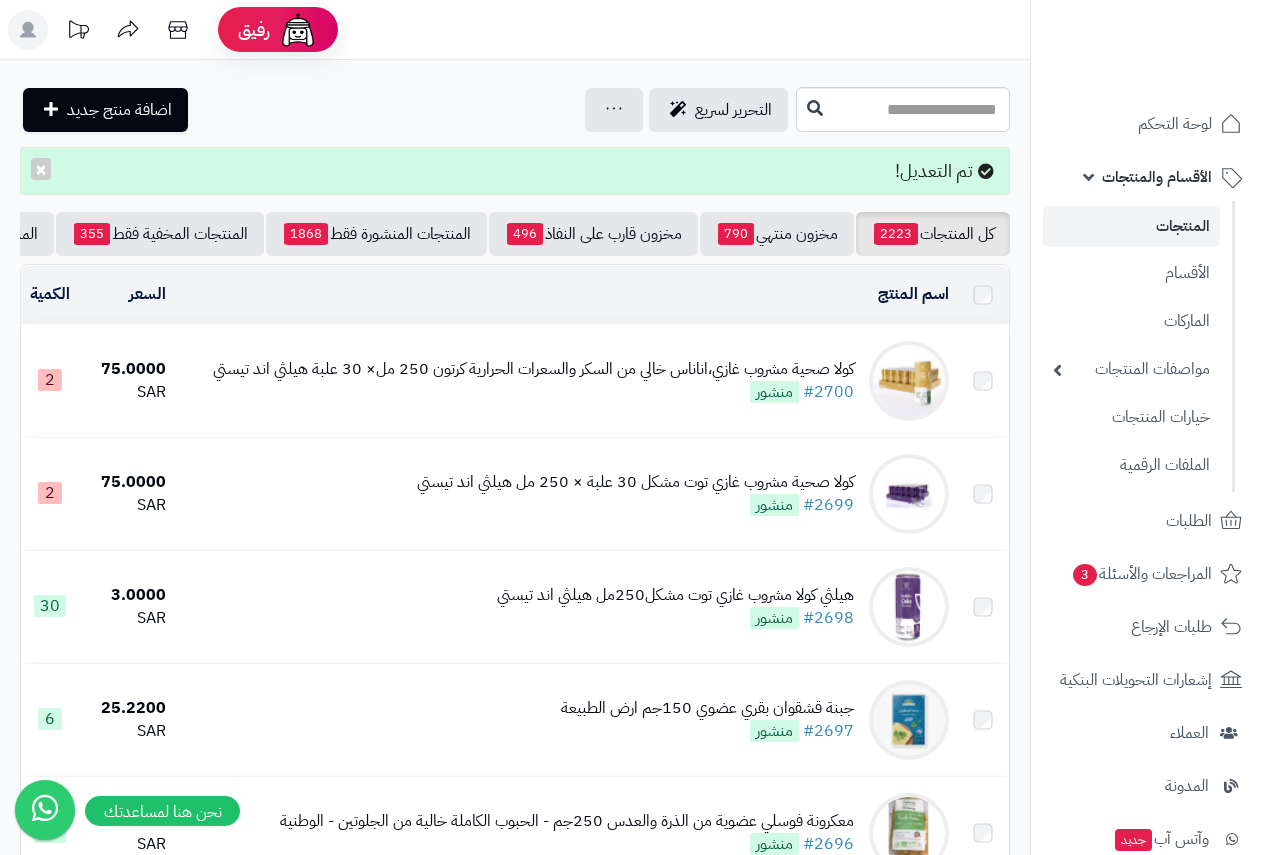 scroll, scrollTop: 0, scrollLeft: 0, axis: both 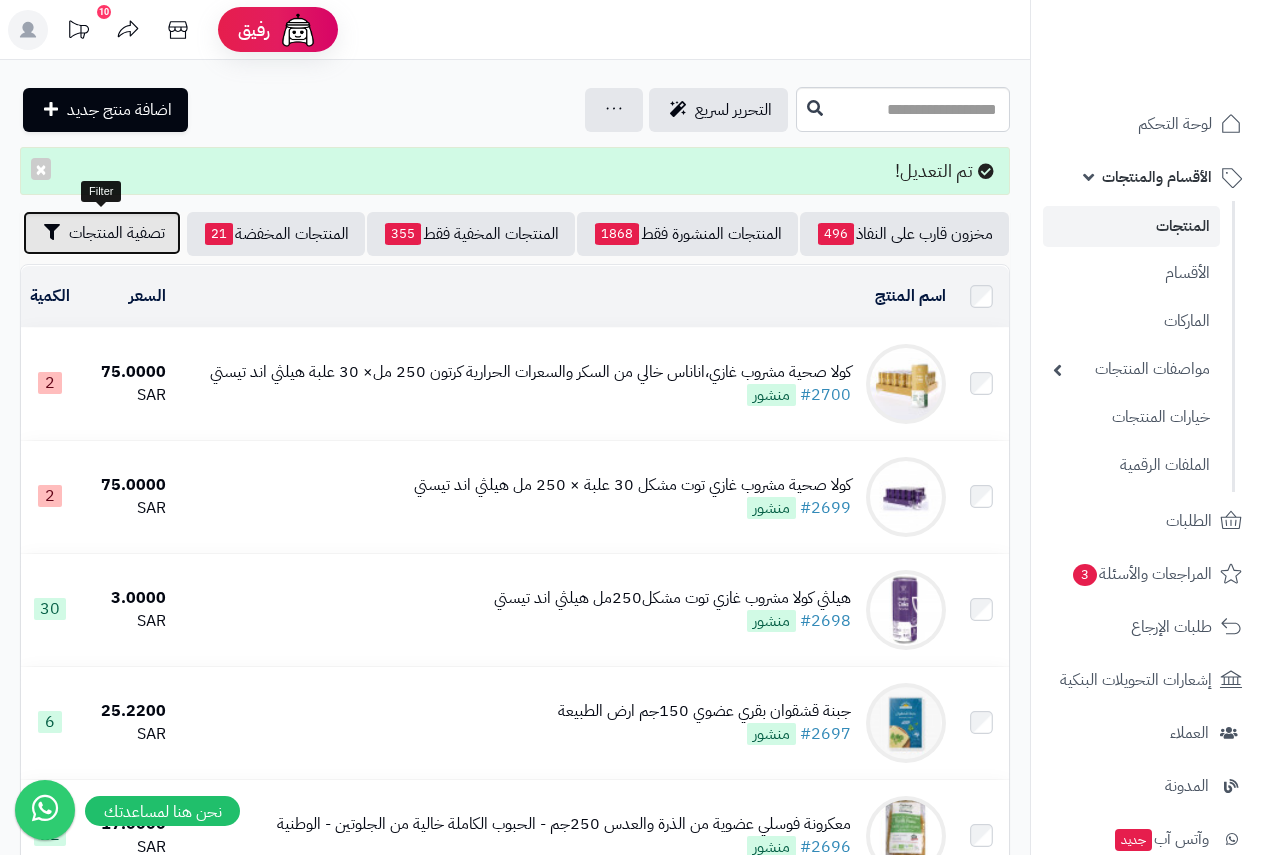 click on "تصفية المنتجات" at bounding box center (117, 233) 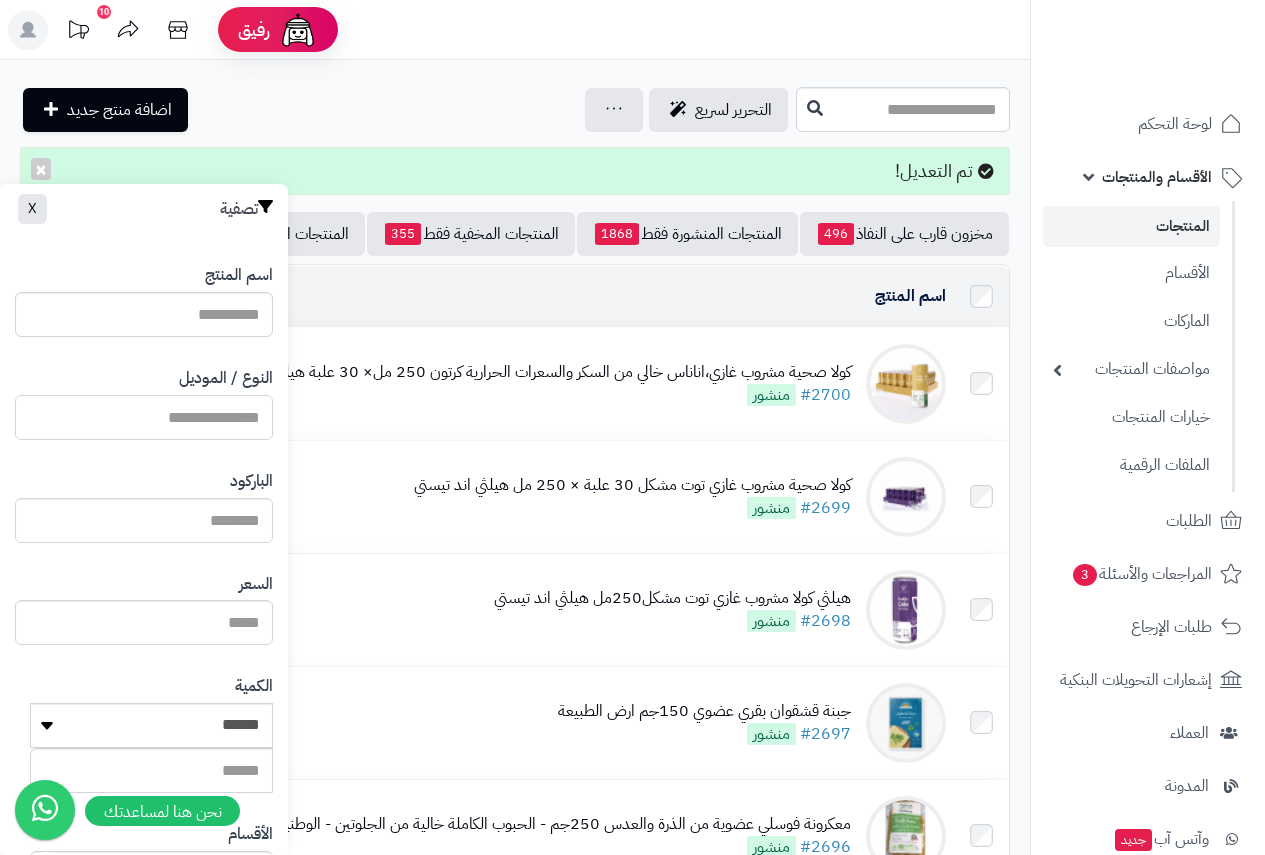 click on "النوع / الموديل" at bounding box center (144, 417) 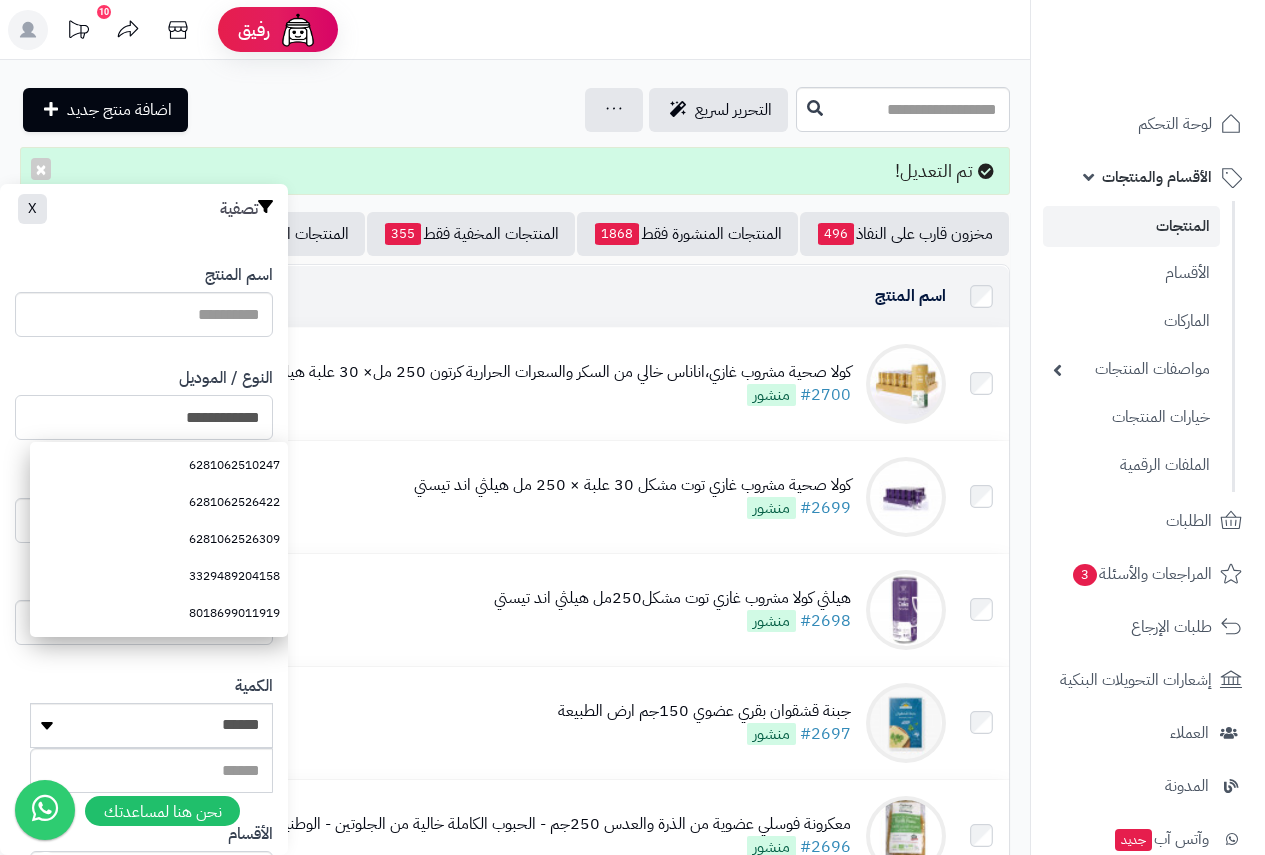 type on "**********" 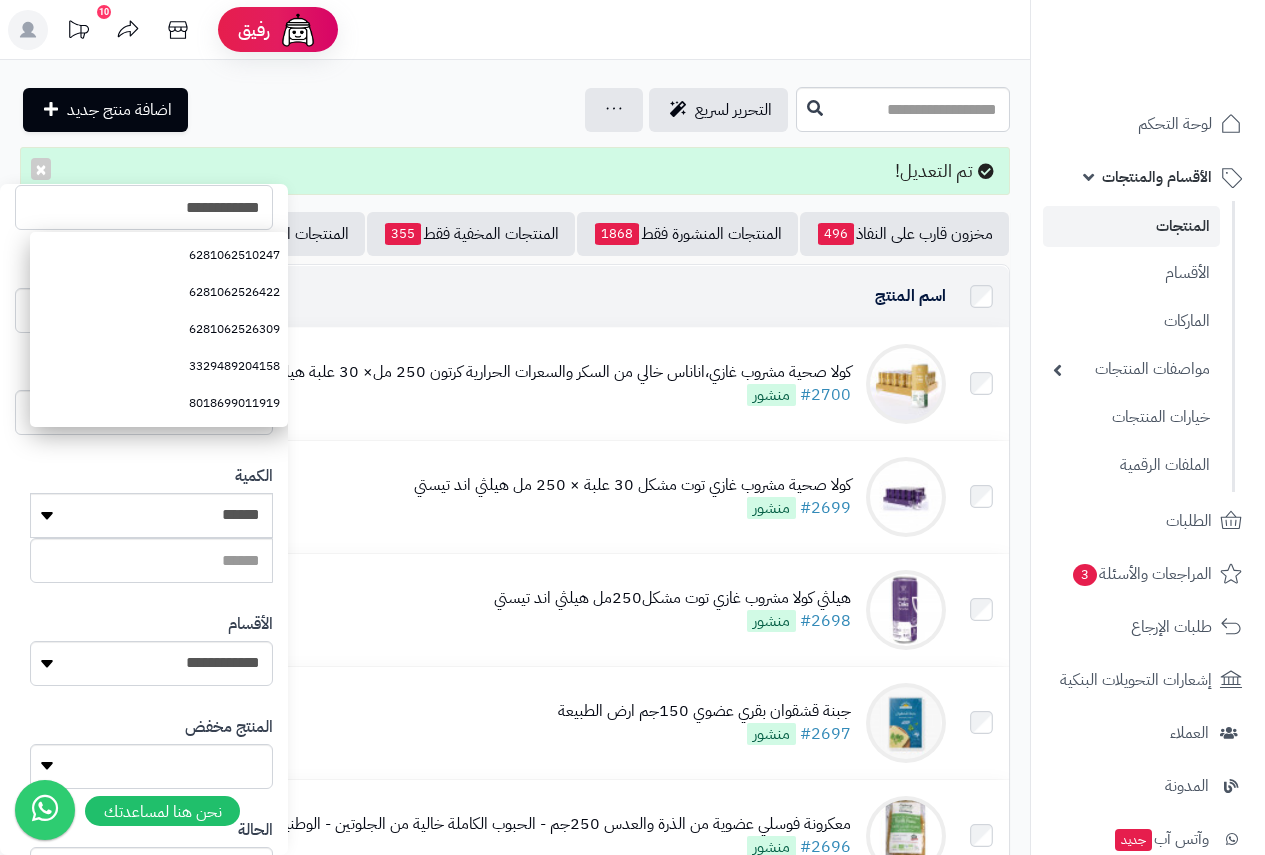 scroll, scrollTop: 368, scrollLeft: 0, axis: vertical 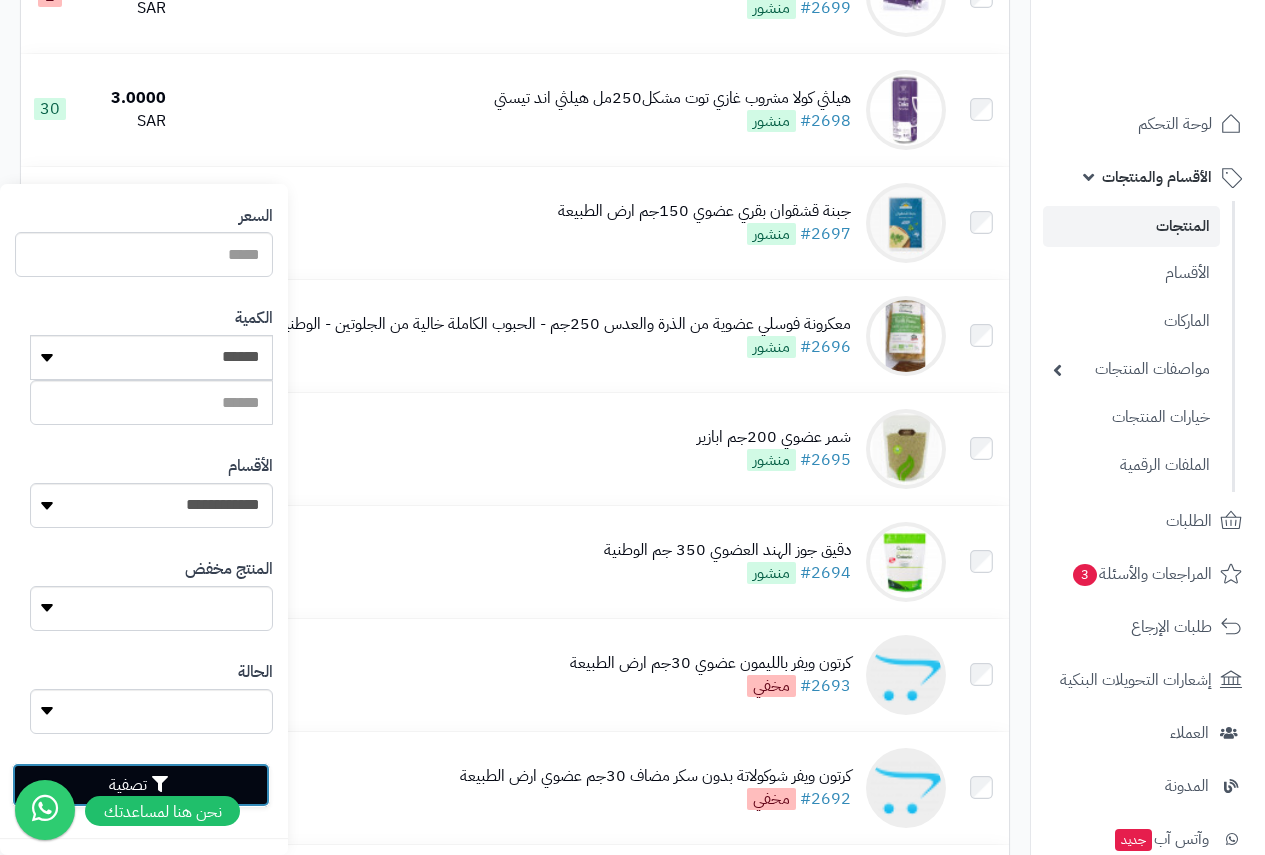click on "تصفية" at bounding box center (141, 785) 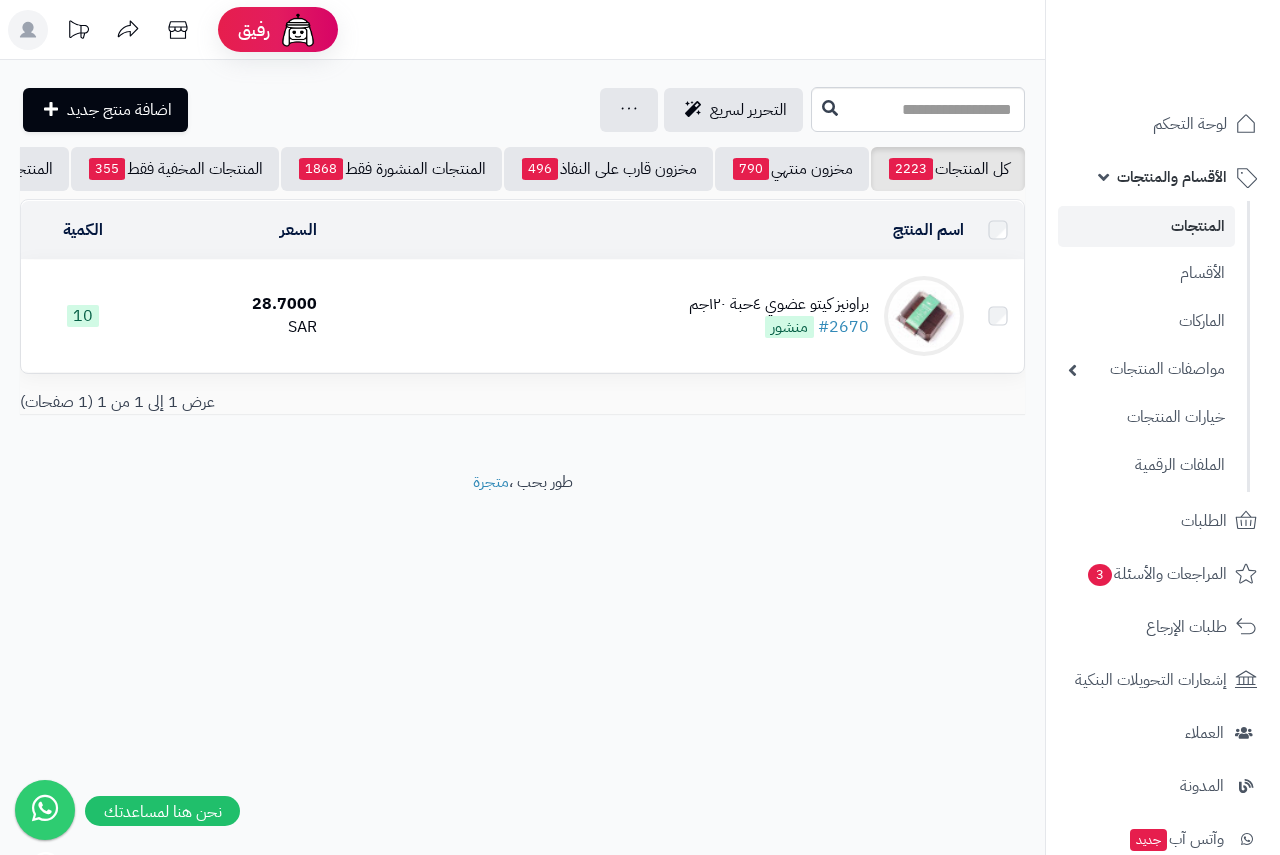 scroll, scrollTop: 0, scrollLeft: 0, axis: both 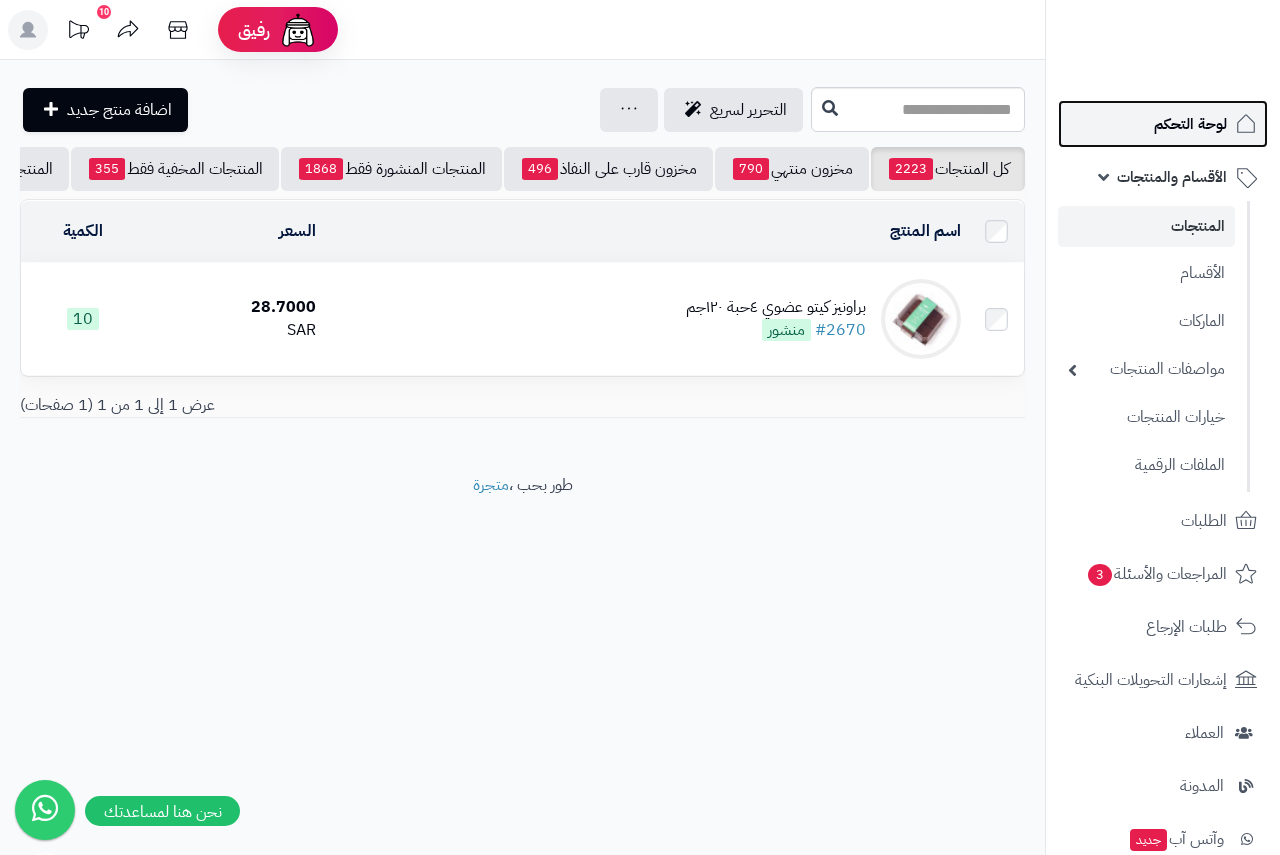 click on "لوحة التحكم" at bounding box center [1190, 124] 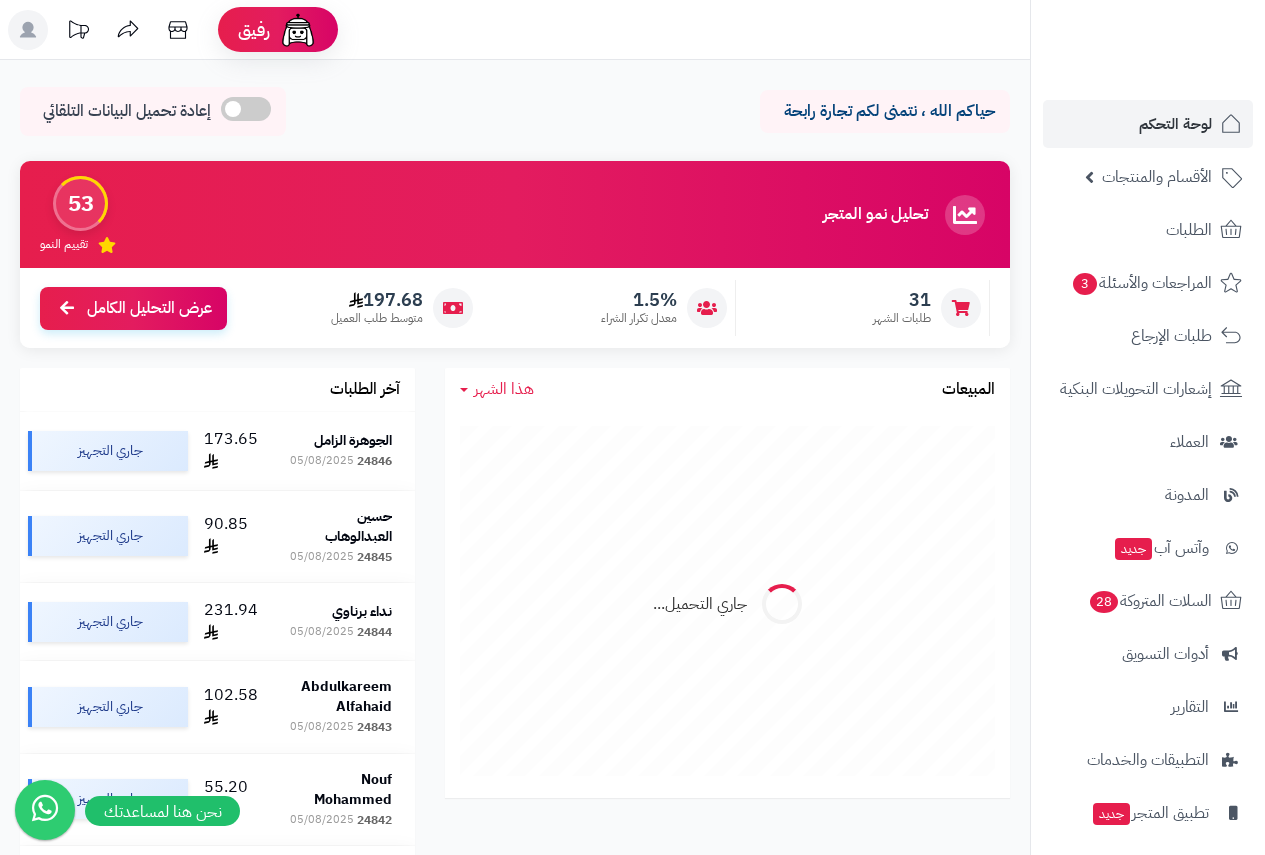 scroll, scrollTop: 0, scrollLeft: 0, axis: both 